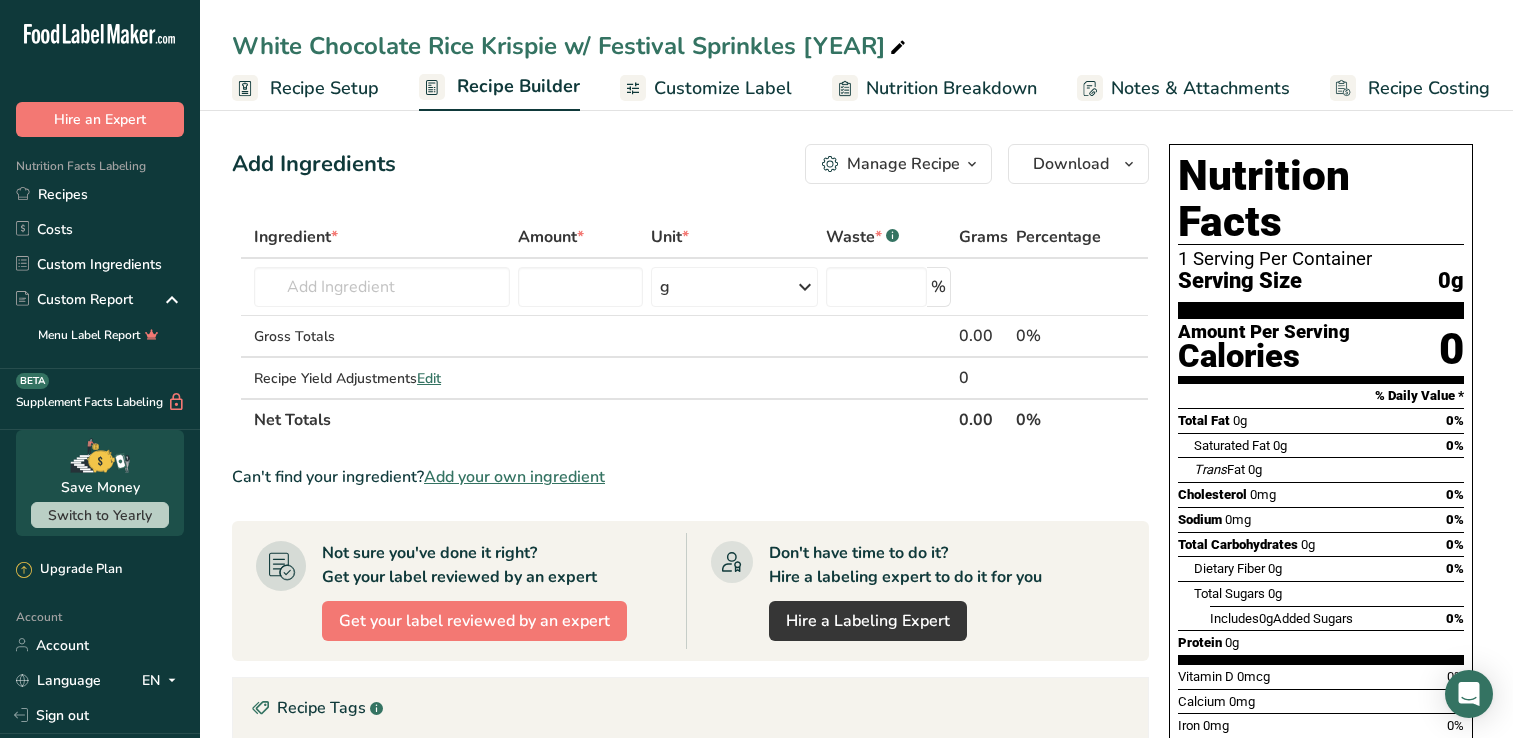 scroll, scrollTop: 0, scrollLeft: 0, axis: both 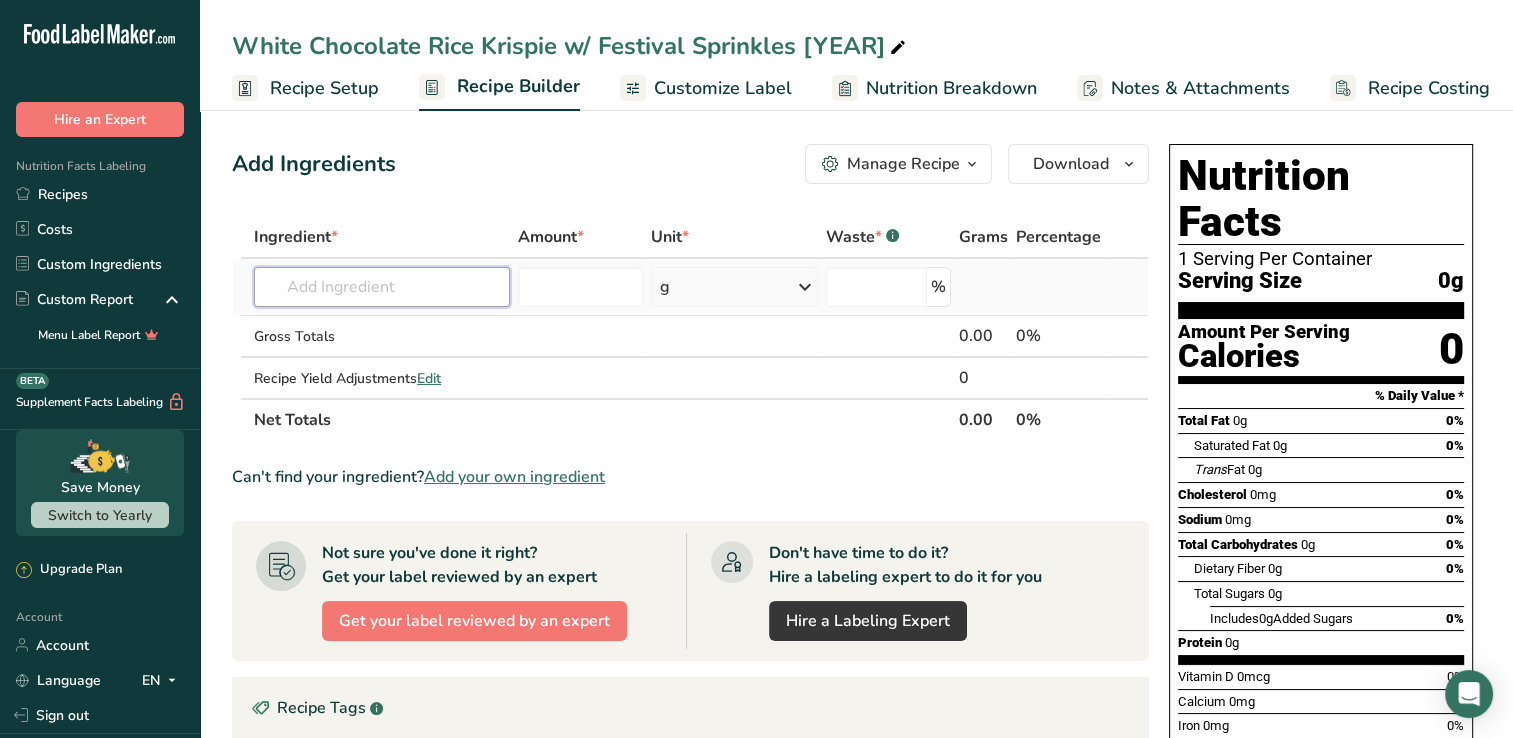 click at bounding box center (382, 287) 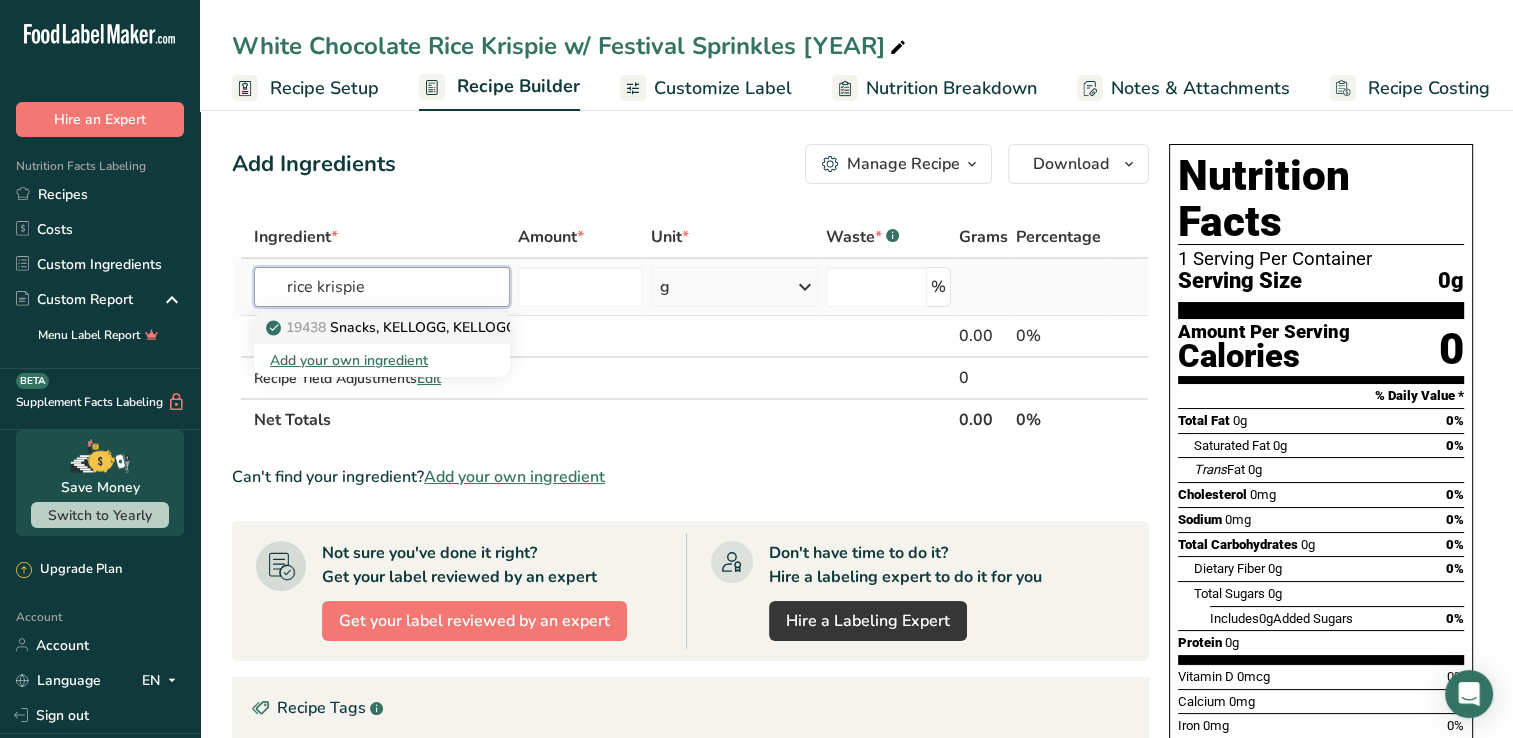 type on "rice krispie" 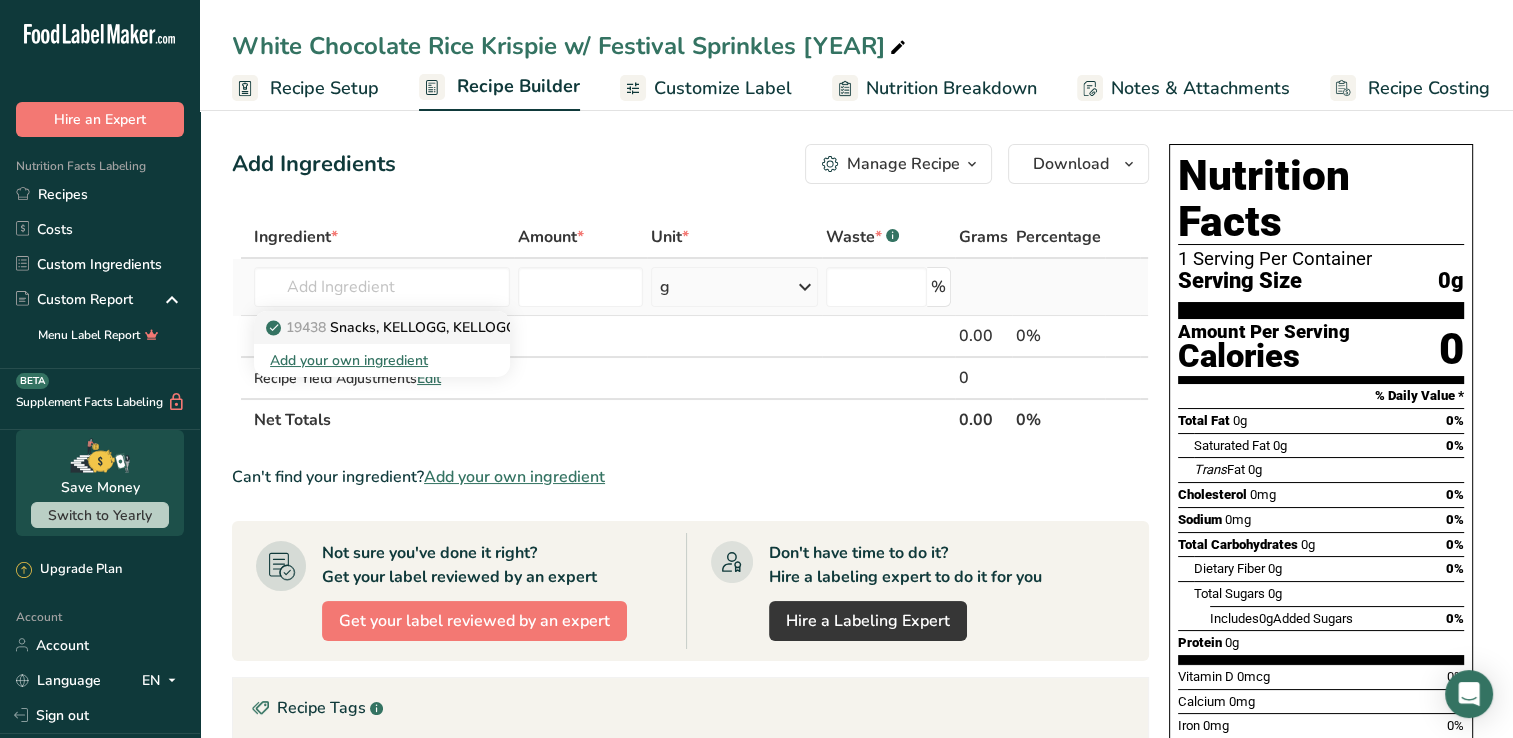 click on "[NUMBER]
Snacks, KELLOGG, KELLOGG'S RICE KRISPIES TREATS Squares" at bounding box center (505, 327) 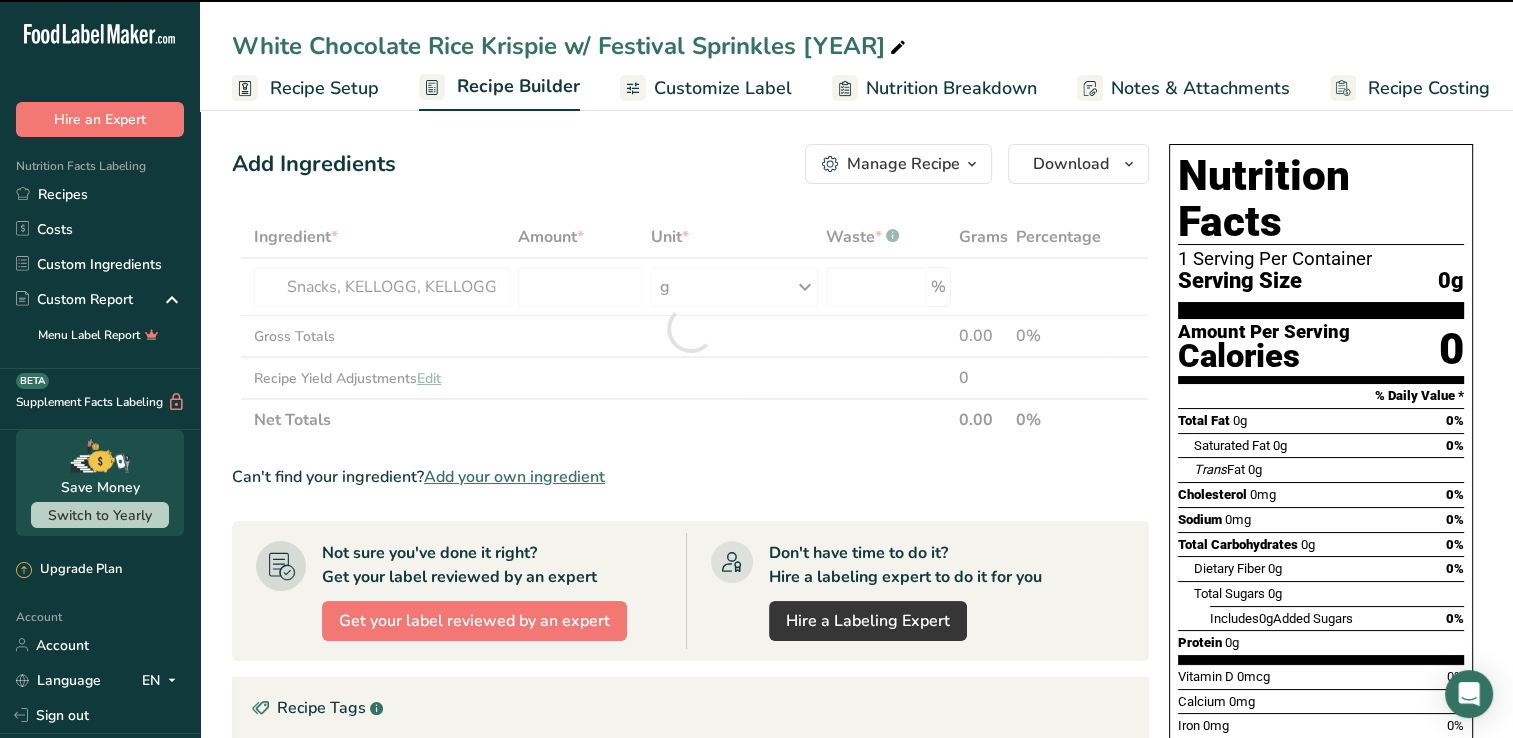 type on "0" 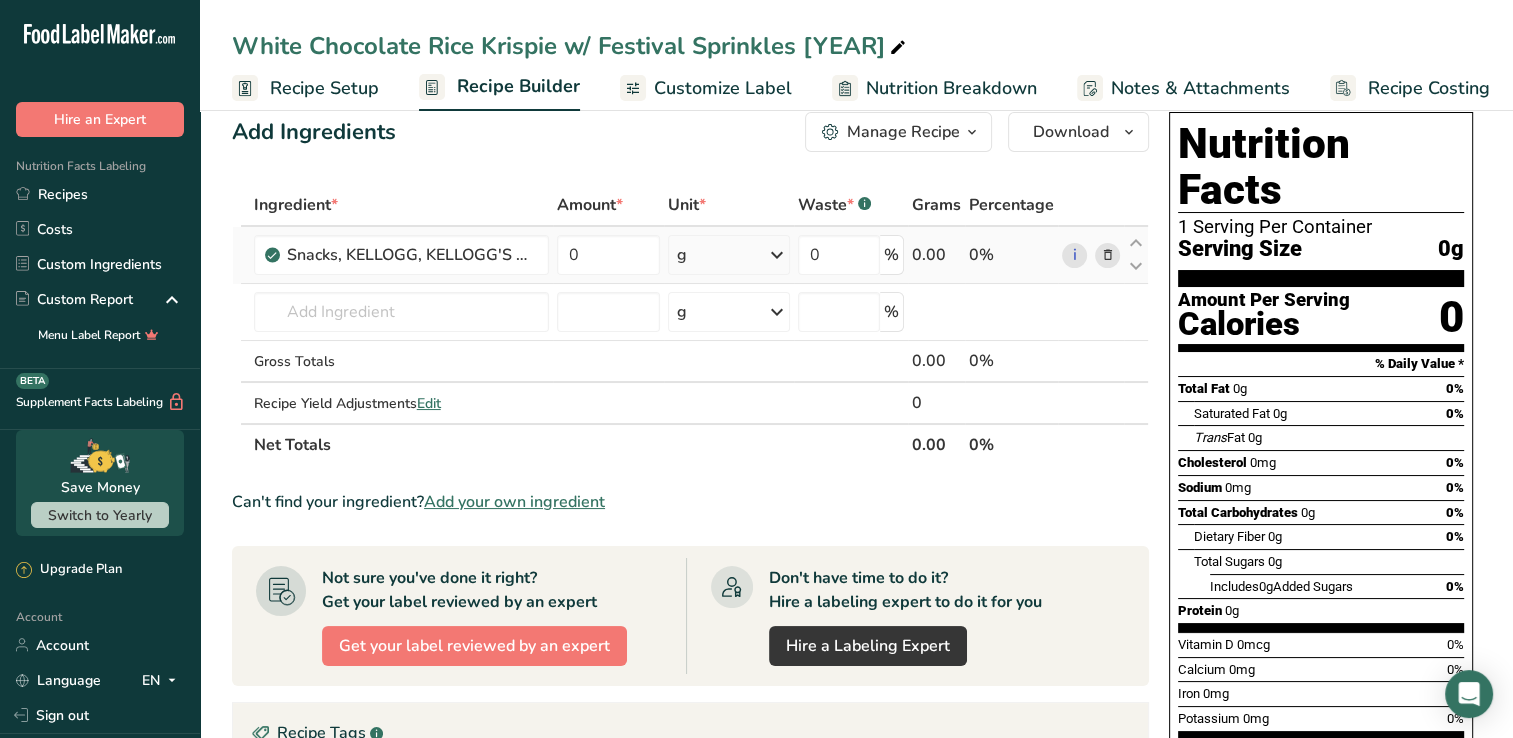 scroll, scrollTop: 0, scrollLeft: 0, axis: both 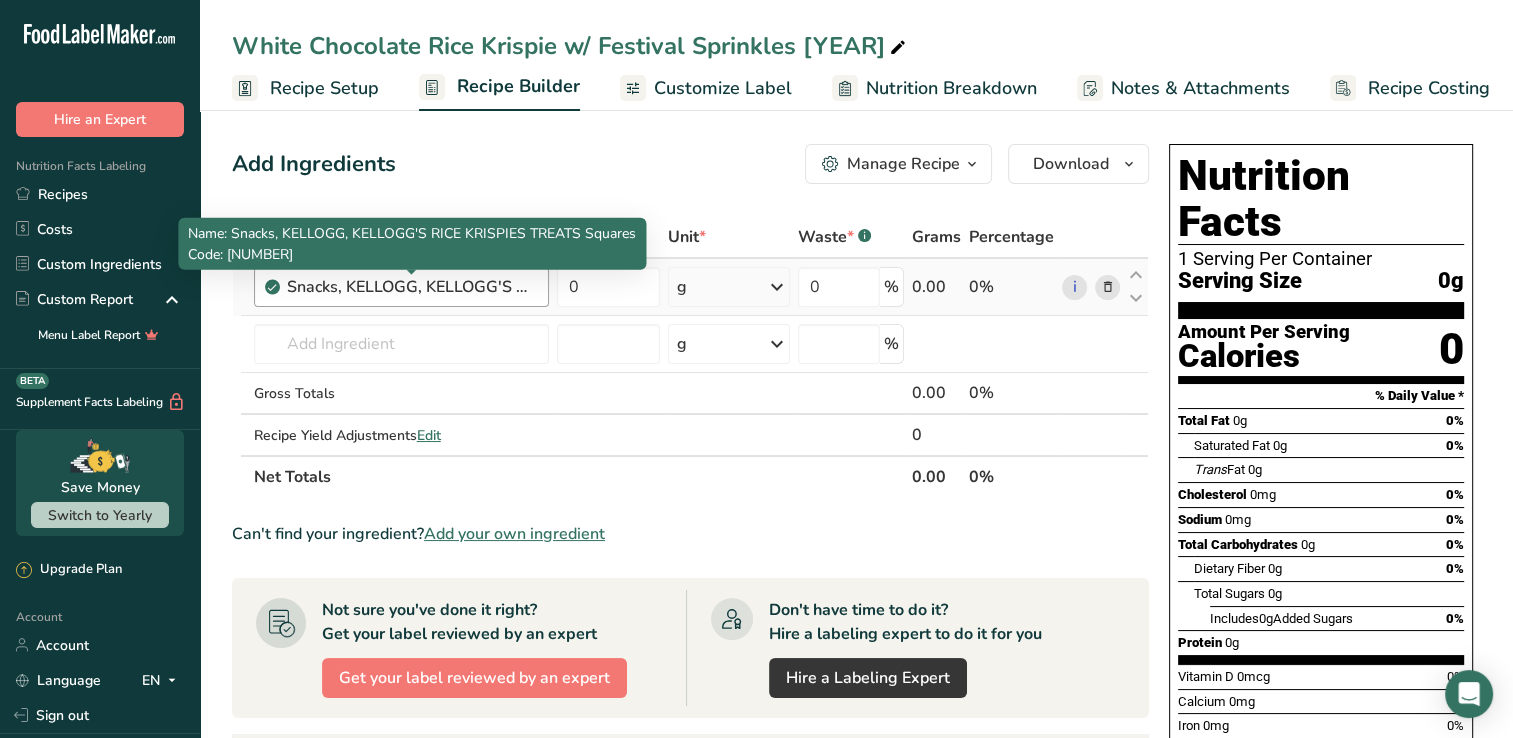click on "Snacks, KELLOGG, KELLOGG'S RICE KRISPIES TREATS Squares" at bounding box center (412, 287) 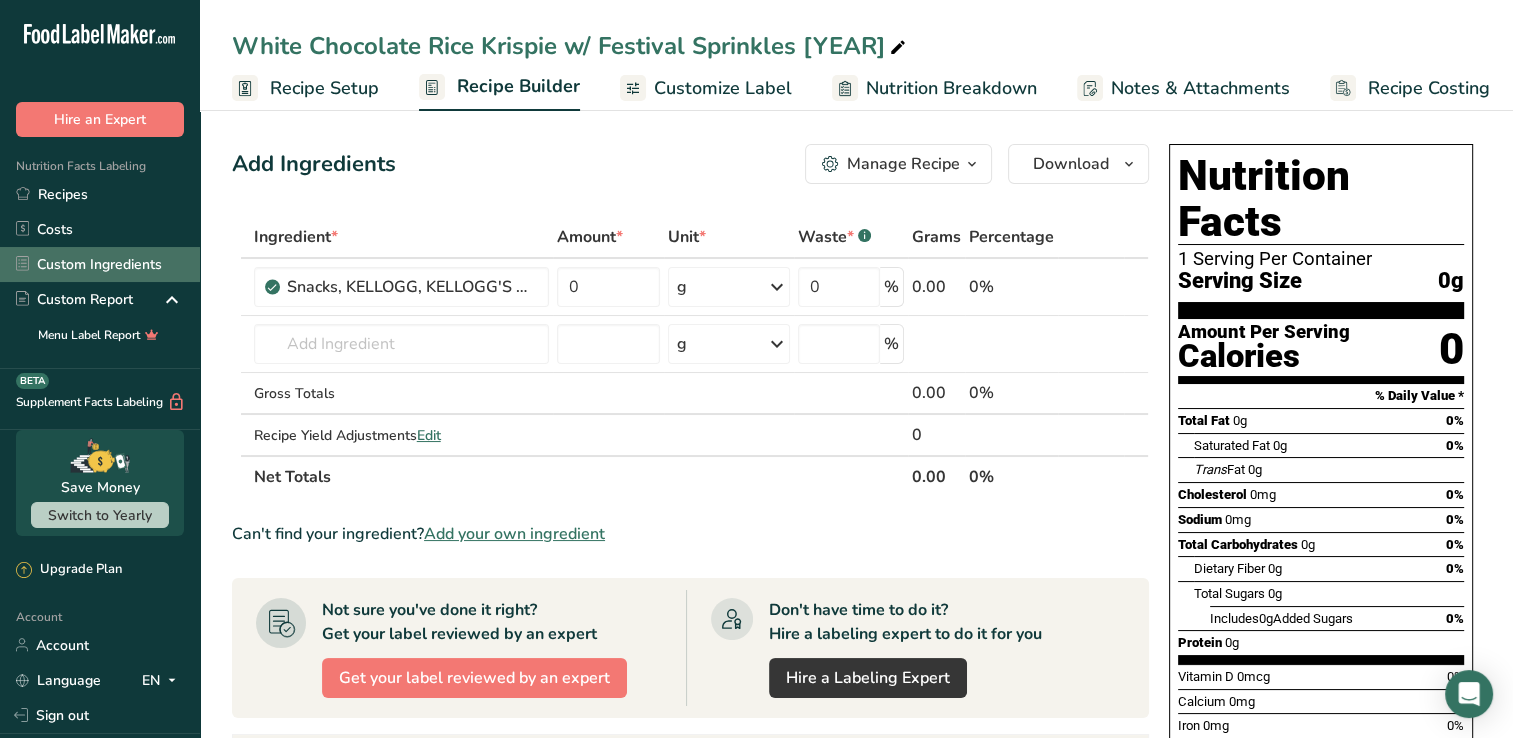 click on "Custom Ingredients" at bounding box center [100, 264] 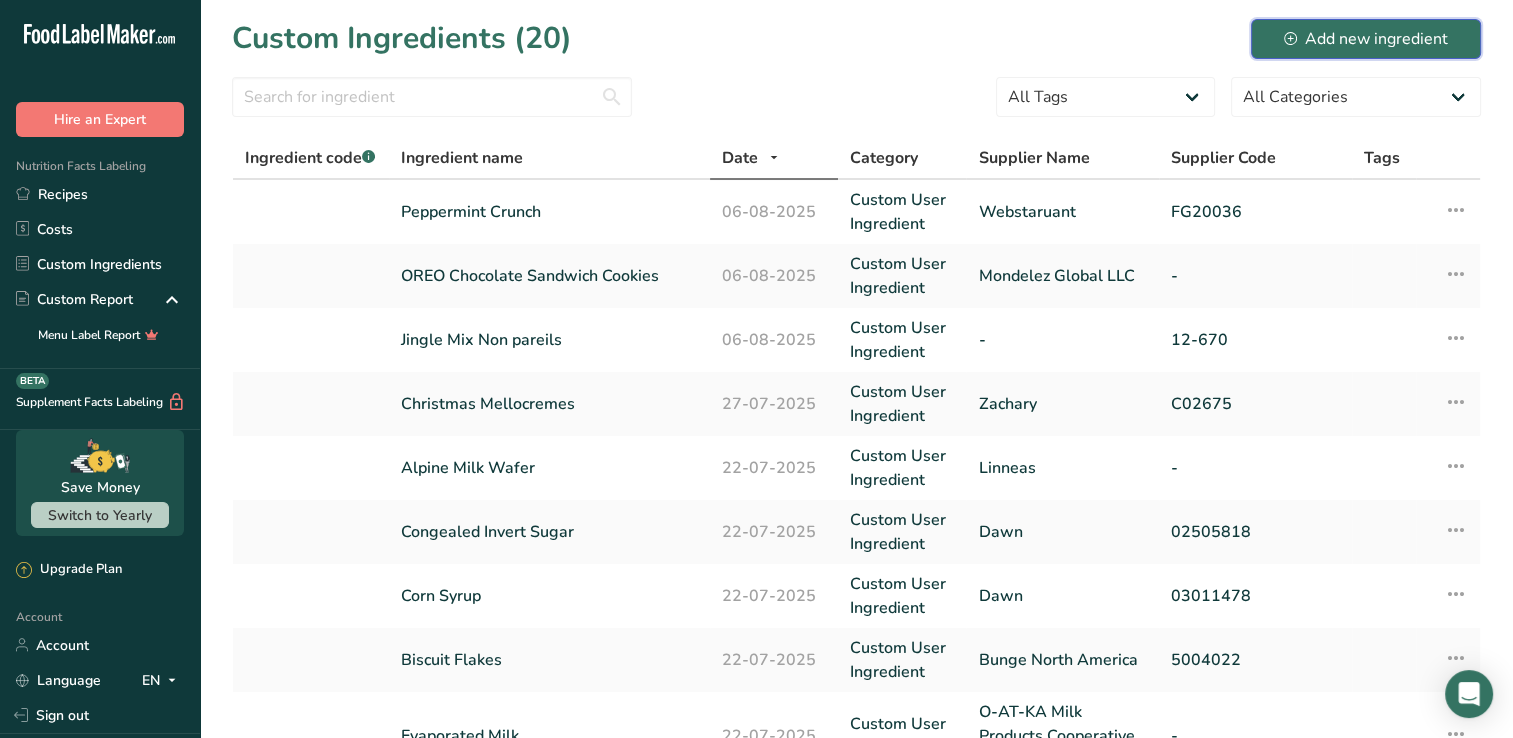 click on "Add new ingredient" at bounding box center [1366, 39] 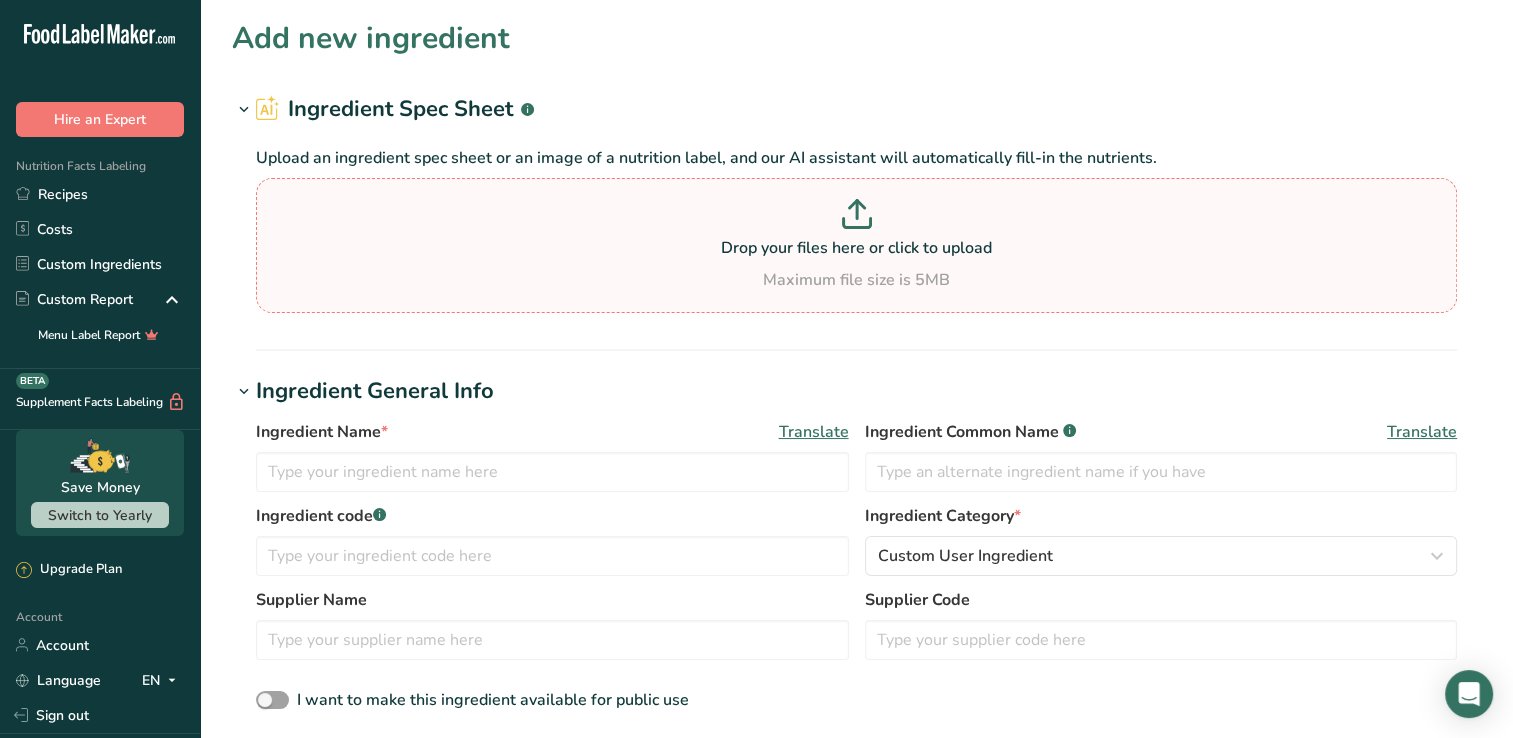 click on "Maximum file size is 5MB" at bounding box center [856, 280] 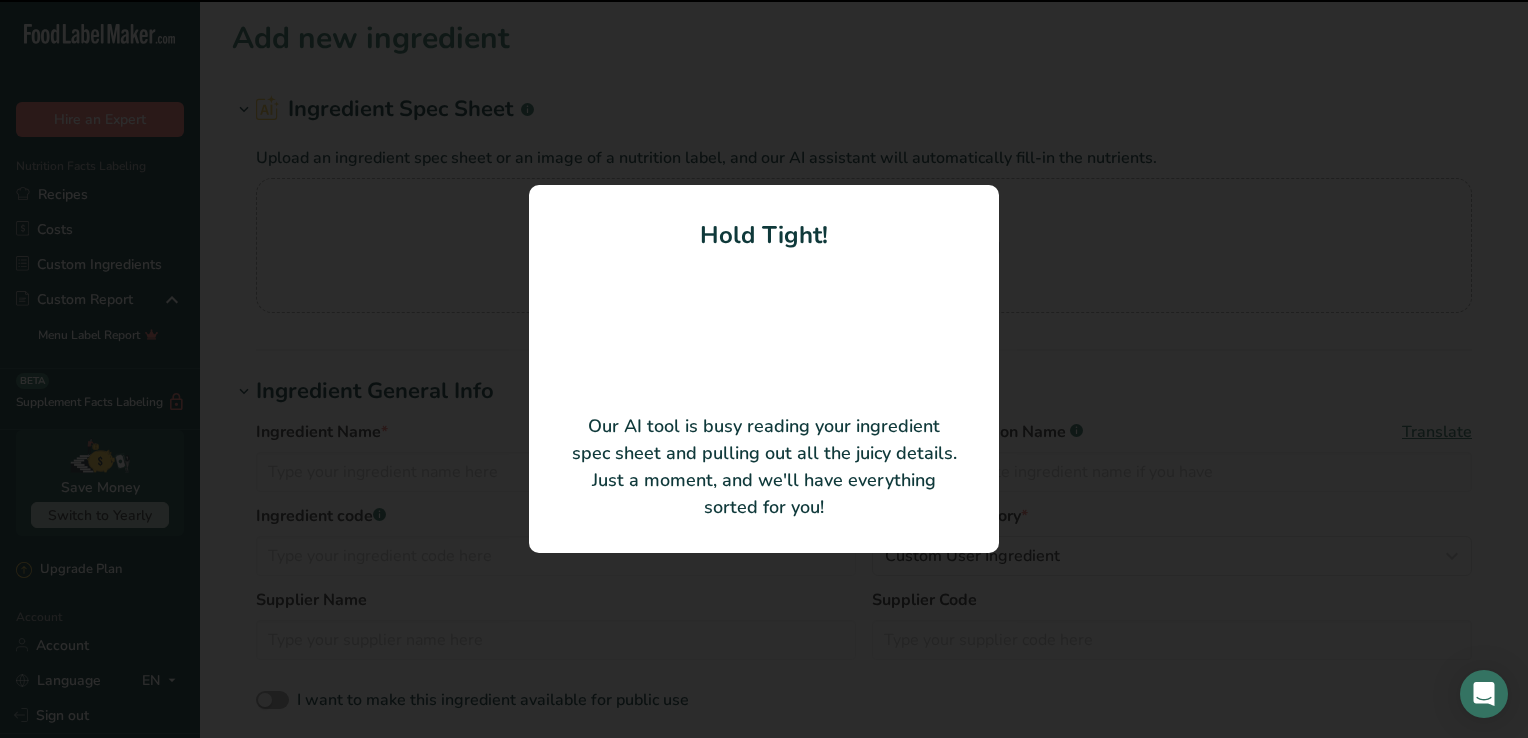 type on "Rice Krispies Treats - Original" 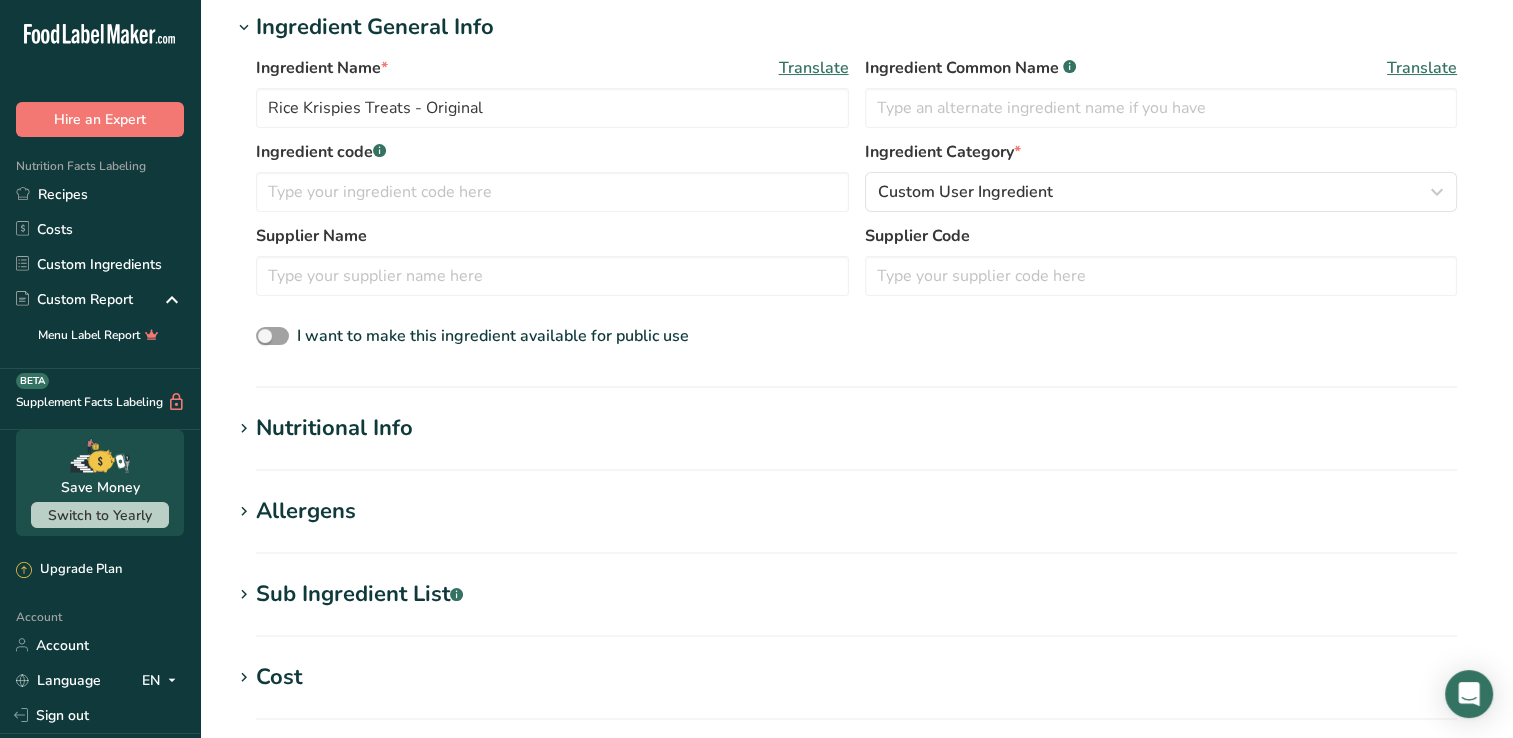 scroll, scrollTop: 300, scrollLeft: 0, axis: vertical 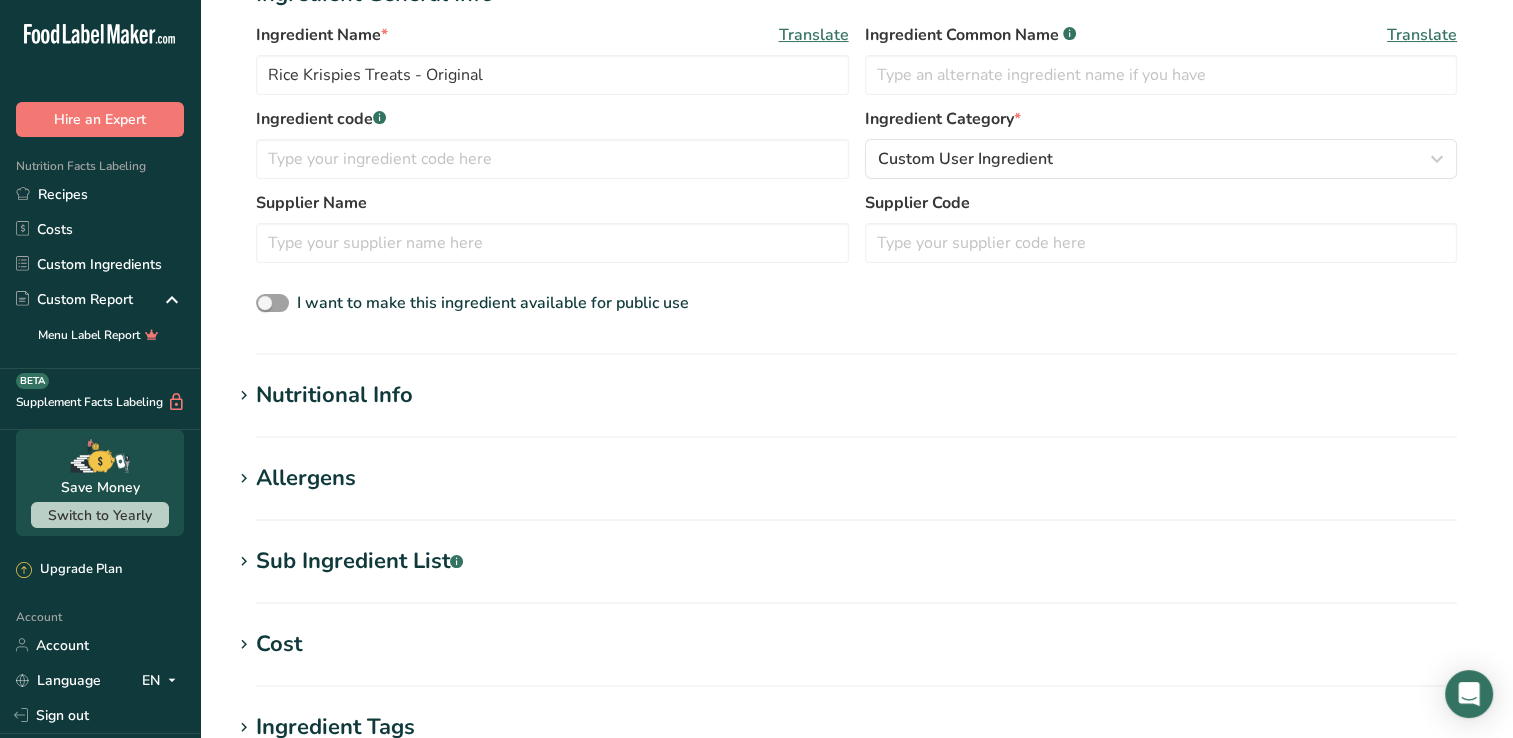 click on "Add new ingredient
Ingredient Spec Sheet
.a-a{fill:#347362;}.b-a{fill:#fff;}
Upload an ingredient spec sheet or an image of a nutrition label, and our AI assistant will automatically fill-in the nutrients.
[FILENAME].pdf
Hold Tight!
Our AI tool is busy reading your ingredient spec sheet and pulling out all the juicy details.
Just a moment, and we'll have everything sorted for you!
Ingredient General Info
Ingredient Name *
Translate
Rice Krispies Treats - Original
Ingredient Common Name
.a-a{fill:#347362;}.b-a{fill:#fff;}
Translate
Ingredient code
.a-a{fill:#347362;}.b-a{fill:#fff;}
Ingredient Category *" at bounding box center [856, 407] 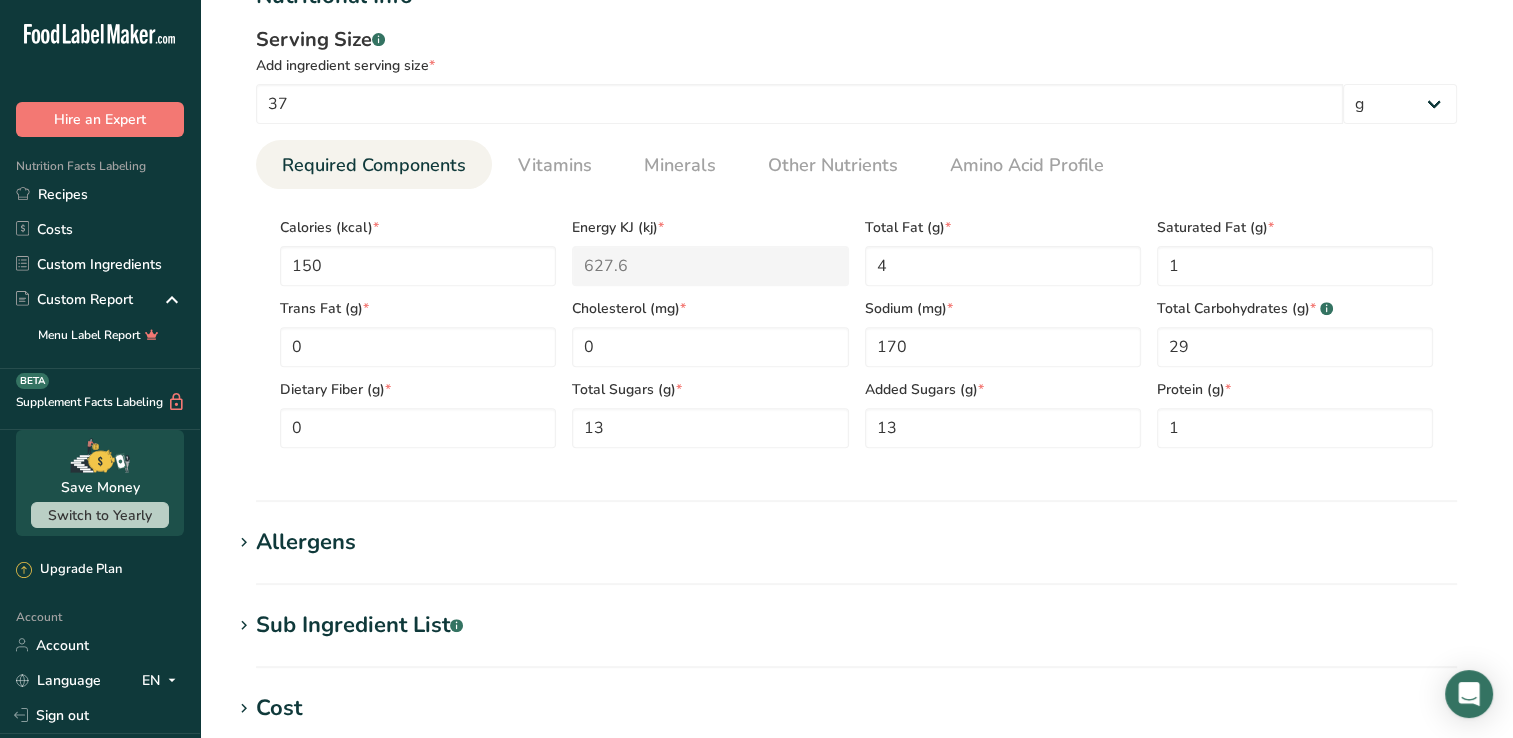 scroll, scrollTop: 800, scrollLeft: 0, axis: vertical 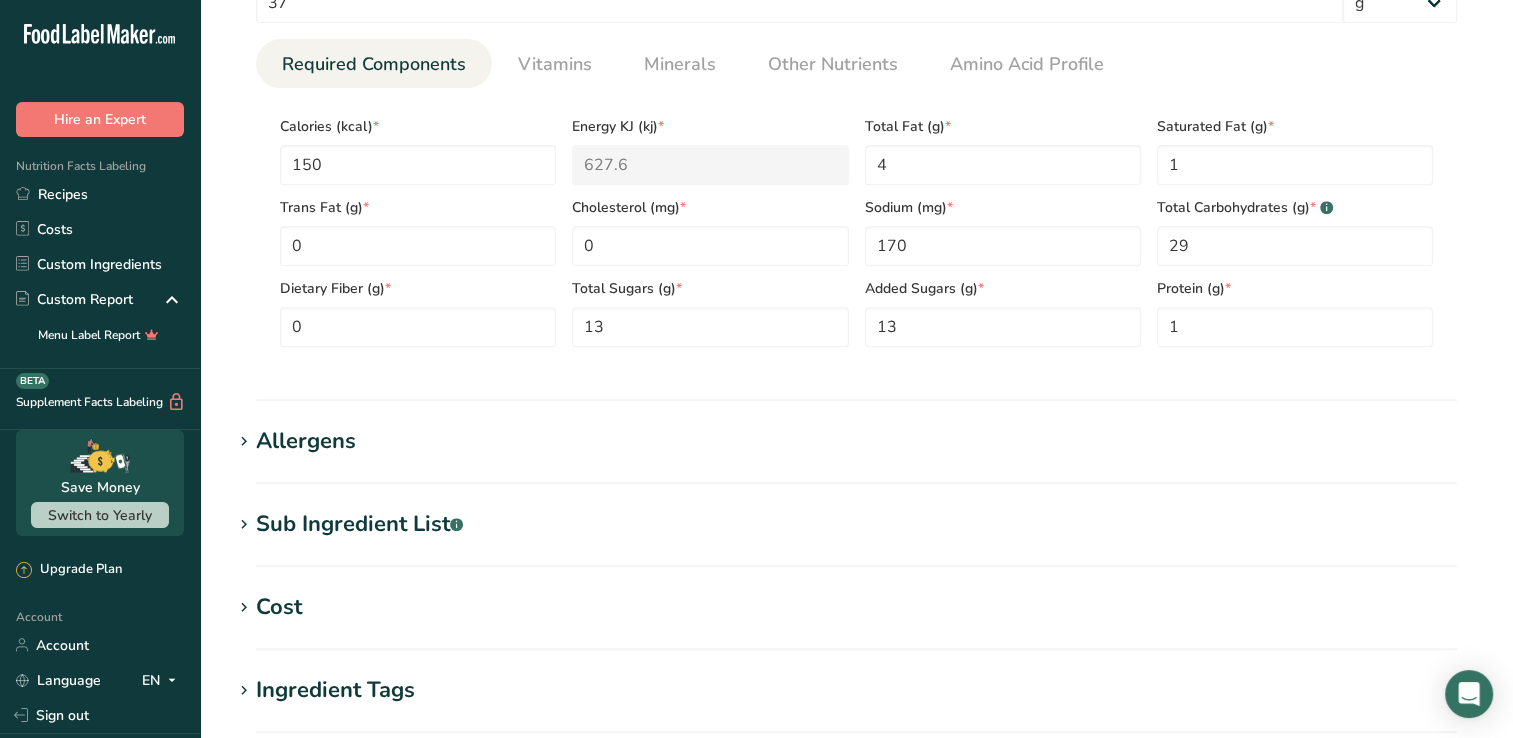 click on "Allergens" at bounding box center [856, 441] 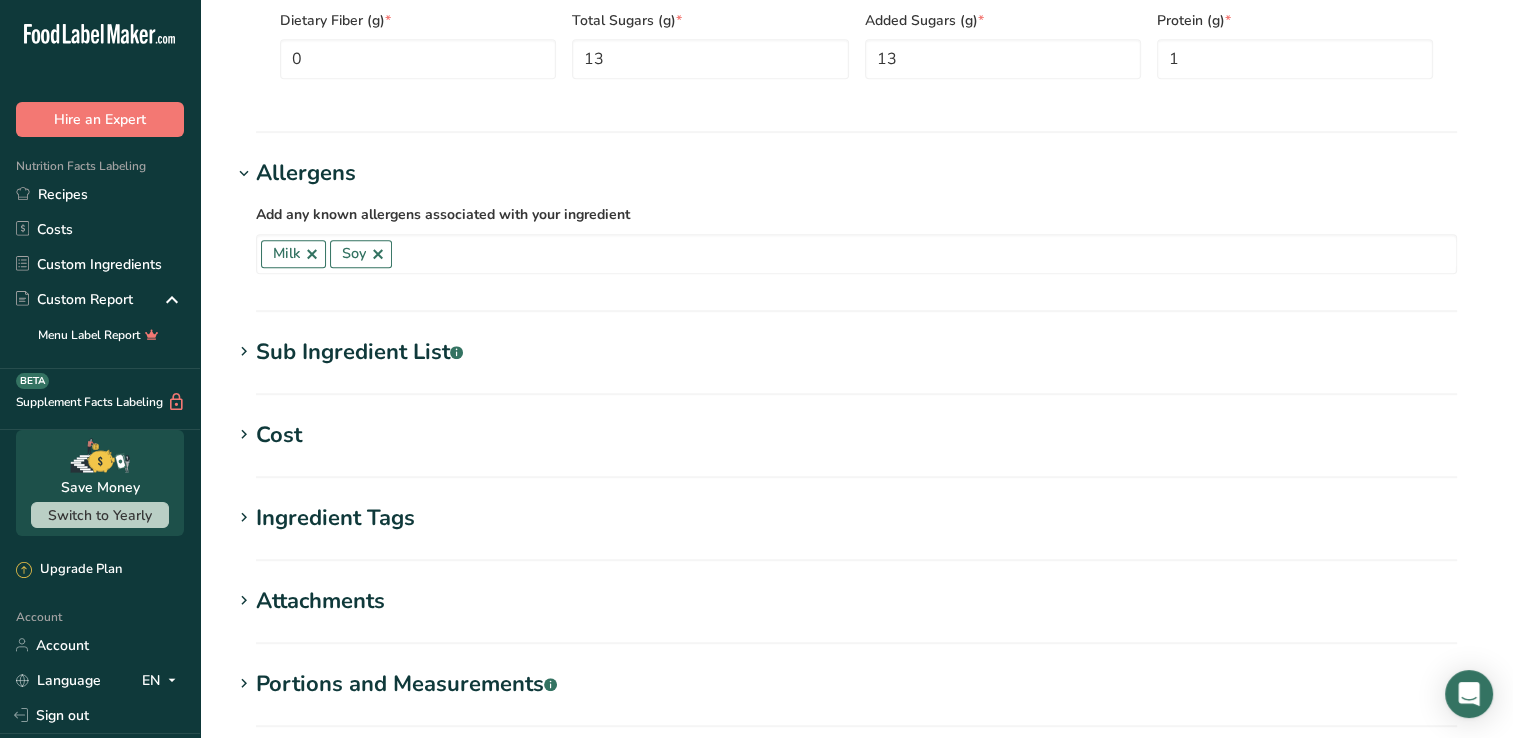 scroll, scrollTop: 1100, scrollLeft: 0, axis: vertical 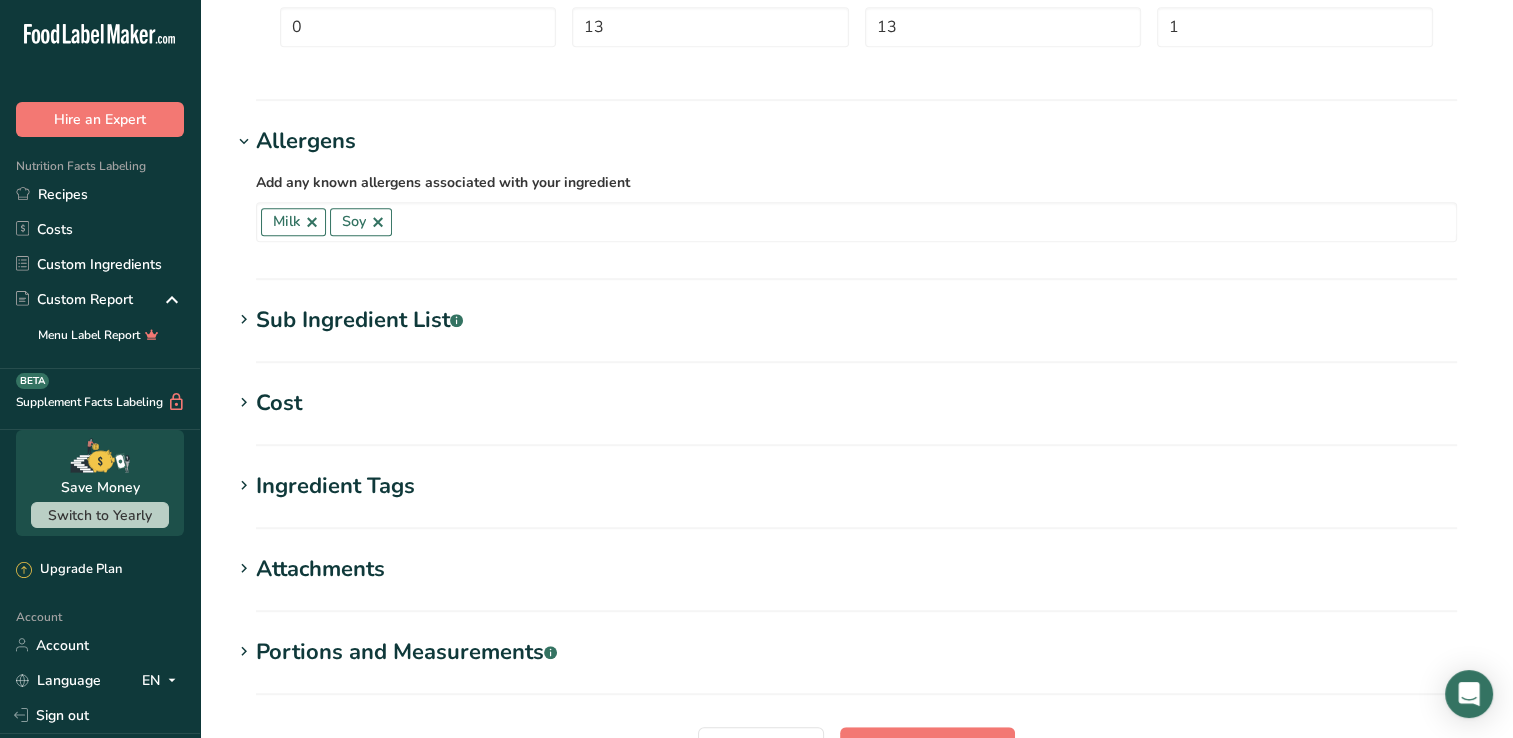 click on "Sub Ingredient List
.a-a{fill:#347362;}.b-a{fill:#fff;}" at bounding box center [856, 320] 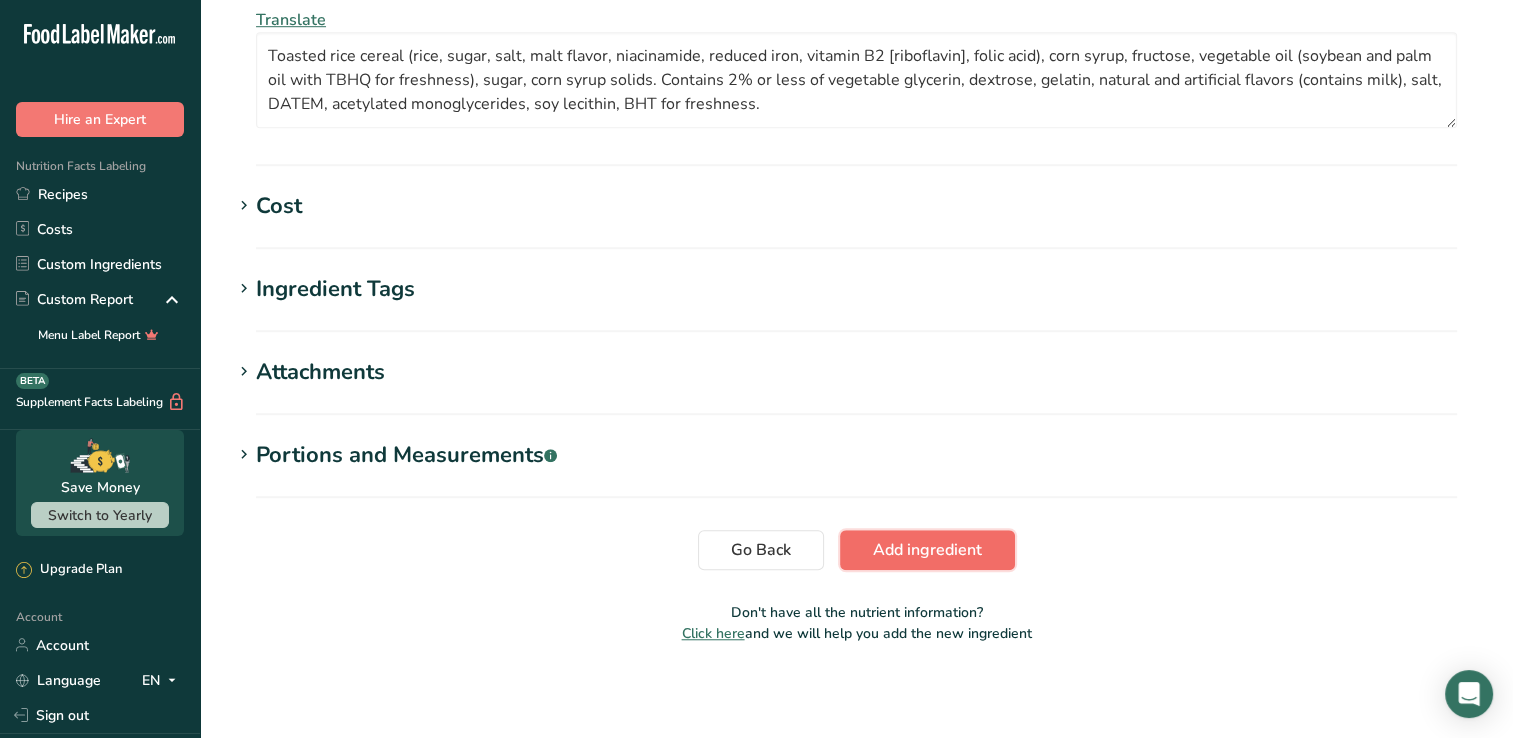 click on "Add ingredient" at bounding box center [927, 550] 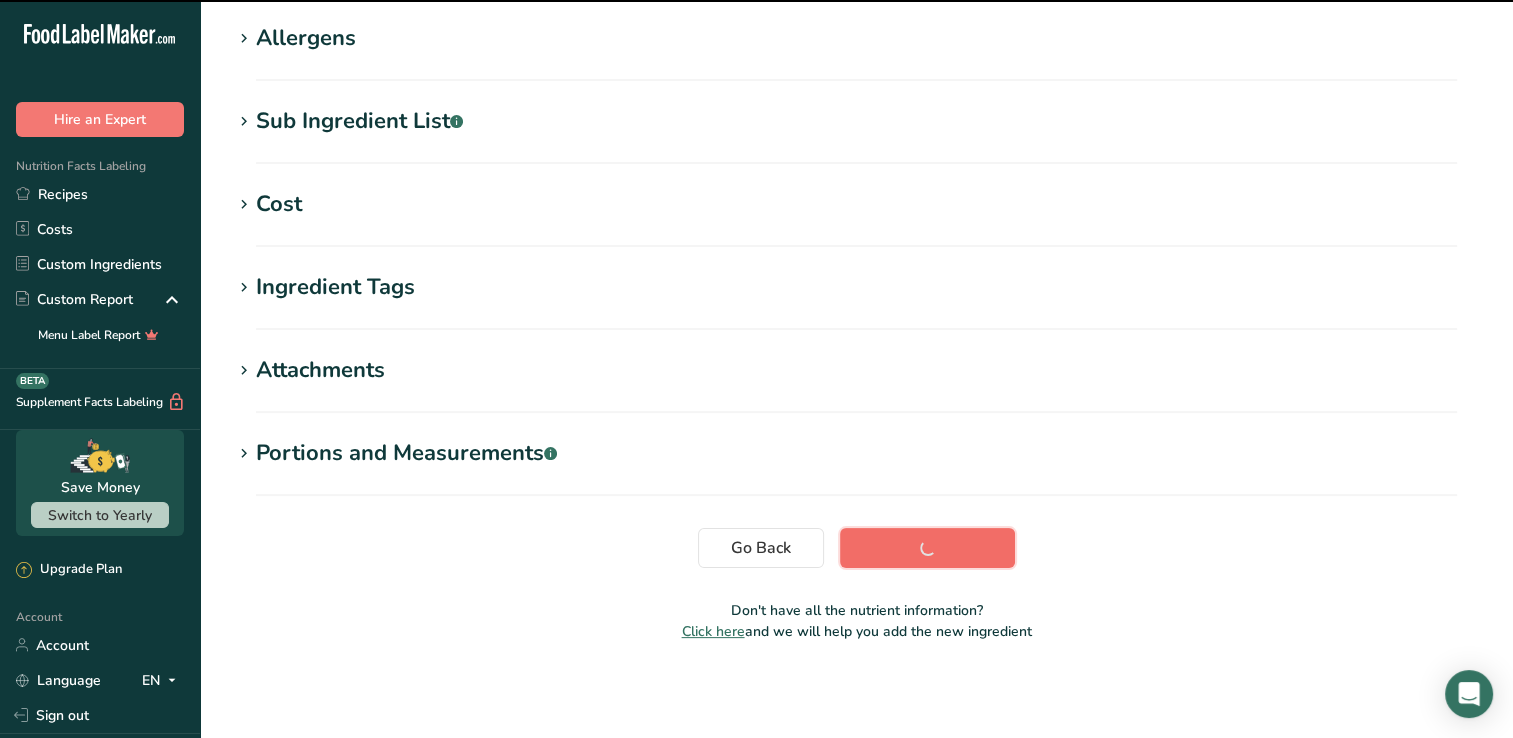 scroll, scrollTop: 320, scrollLeft: 0, axis: vertical 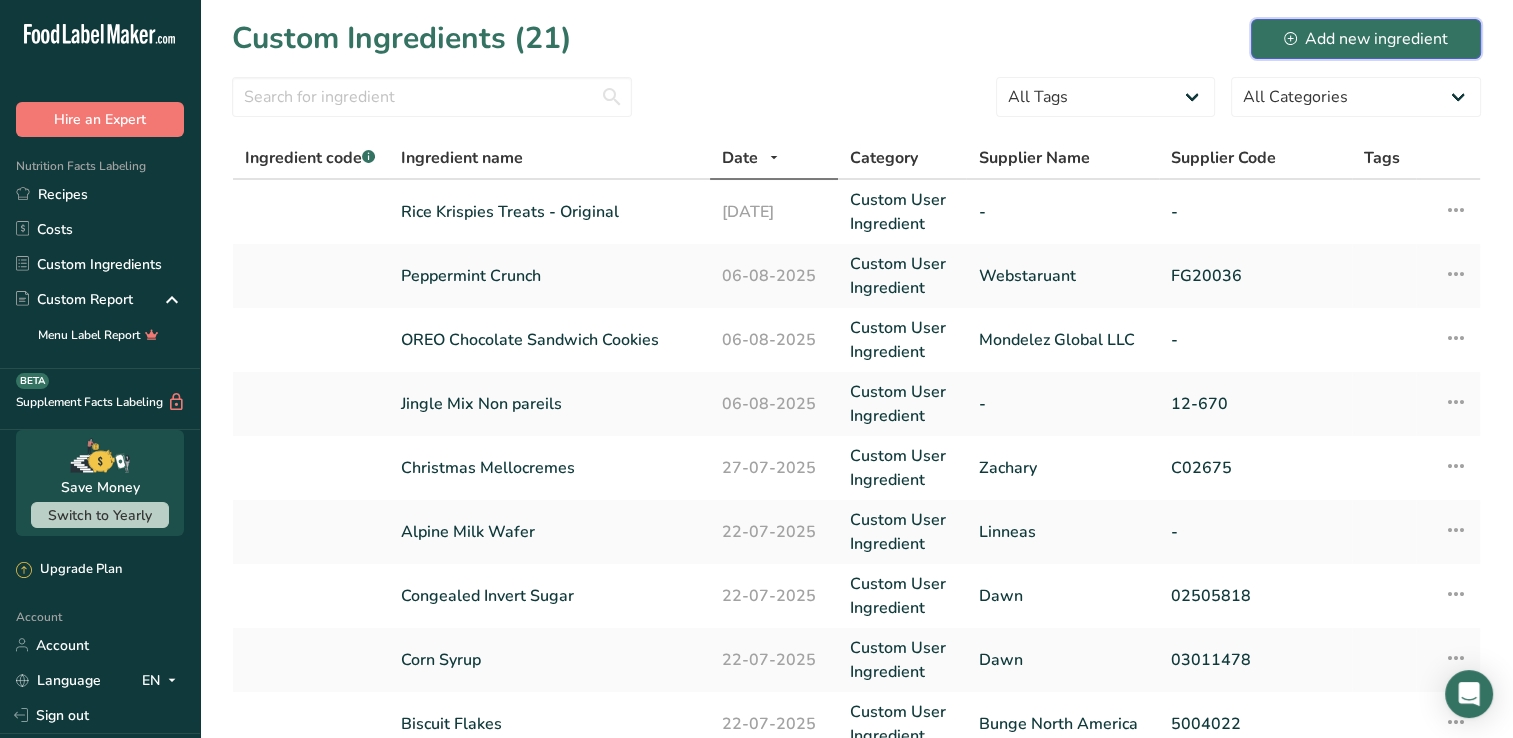 click on "Add new ingredient" at bounding box center [1366, 39] 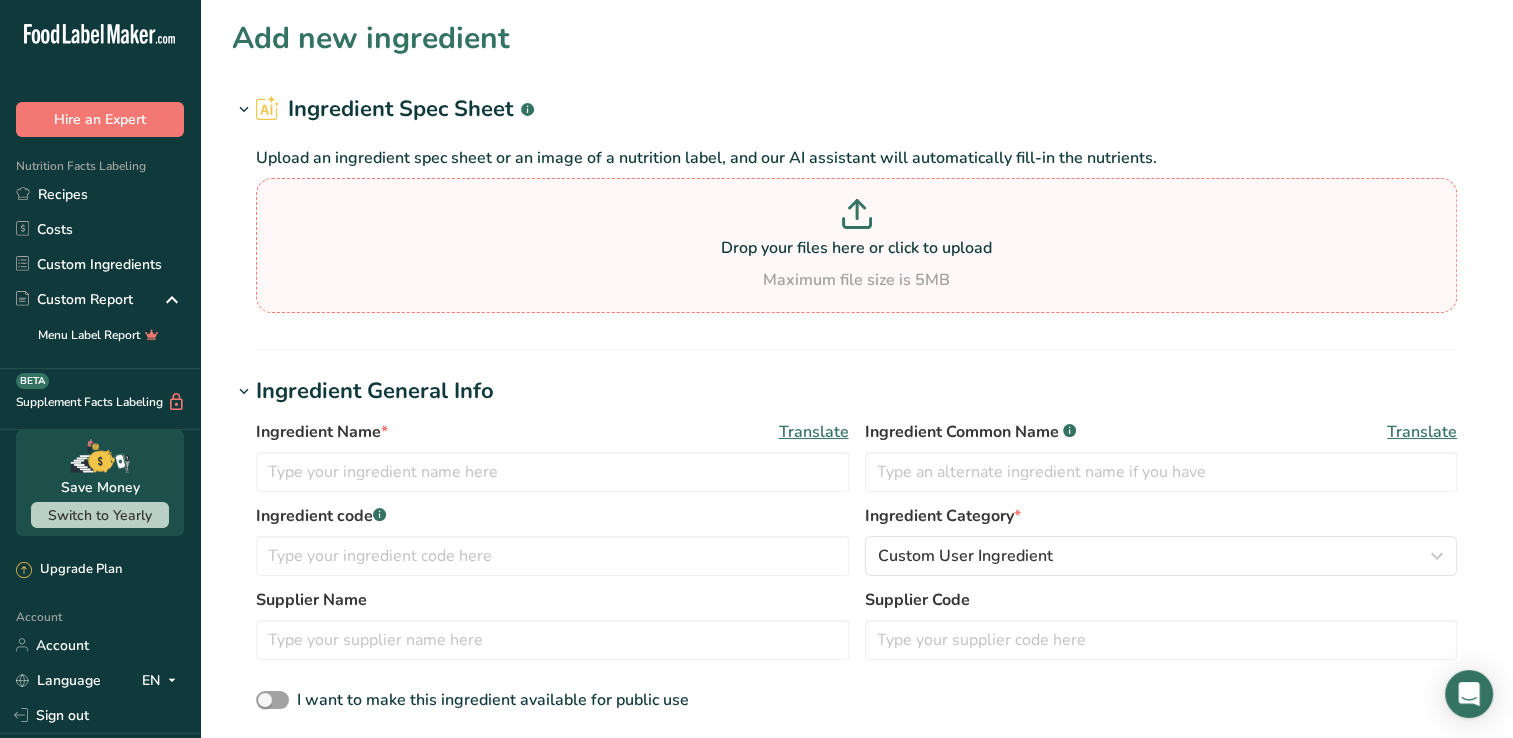 click on "Drop your files here or click to upload" at bounding box center (856, 248) 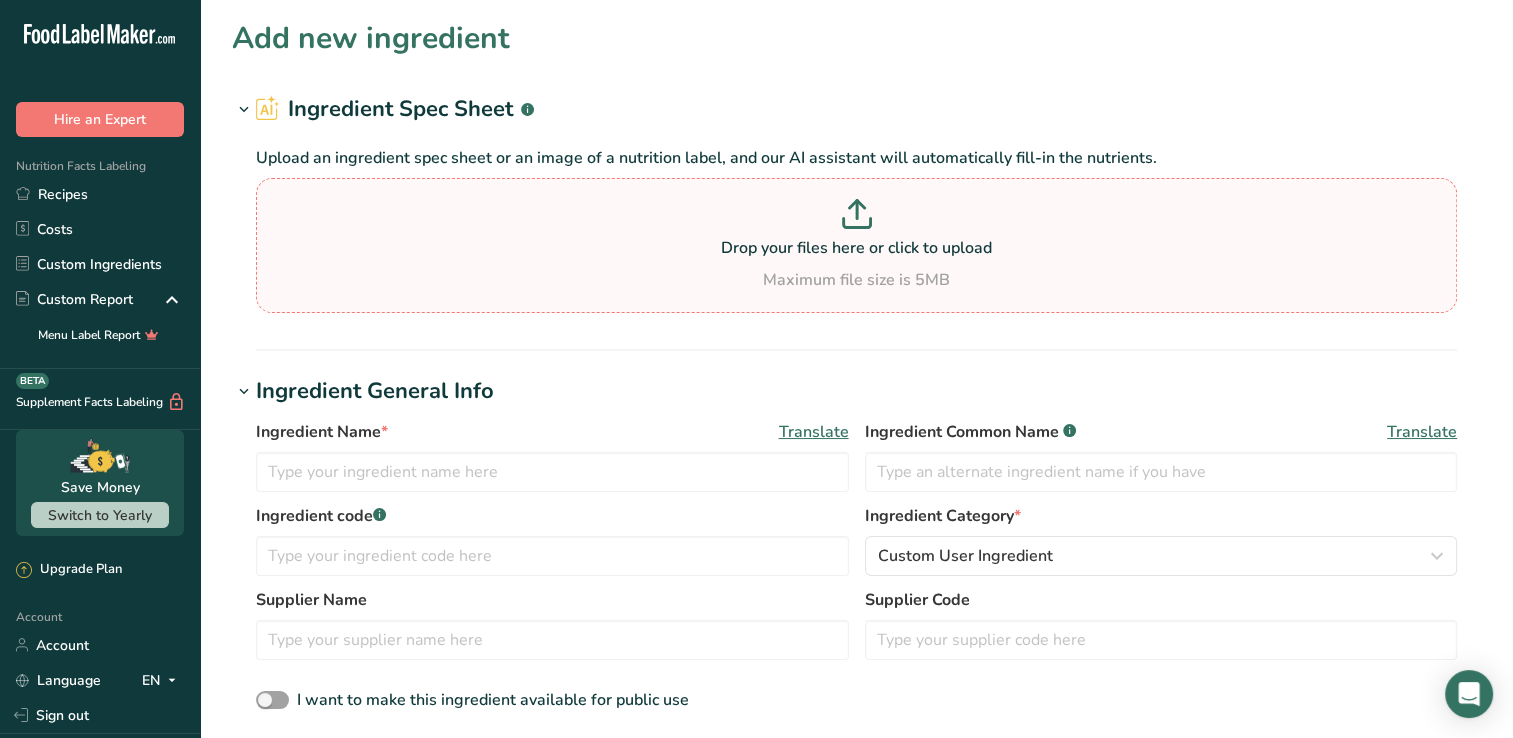 click on "Drop your files here or click to upload" at bounding box center (856, 248) 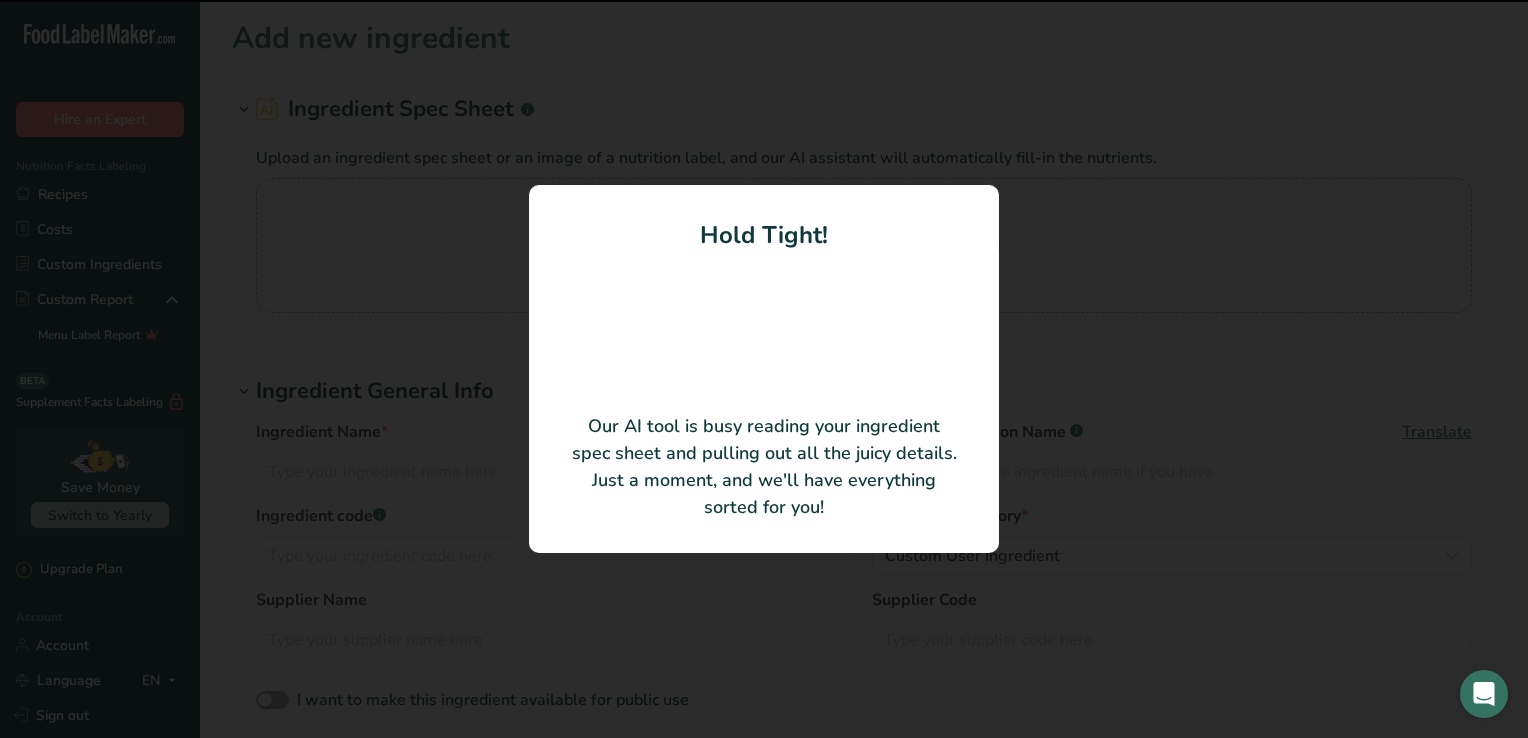 type 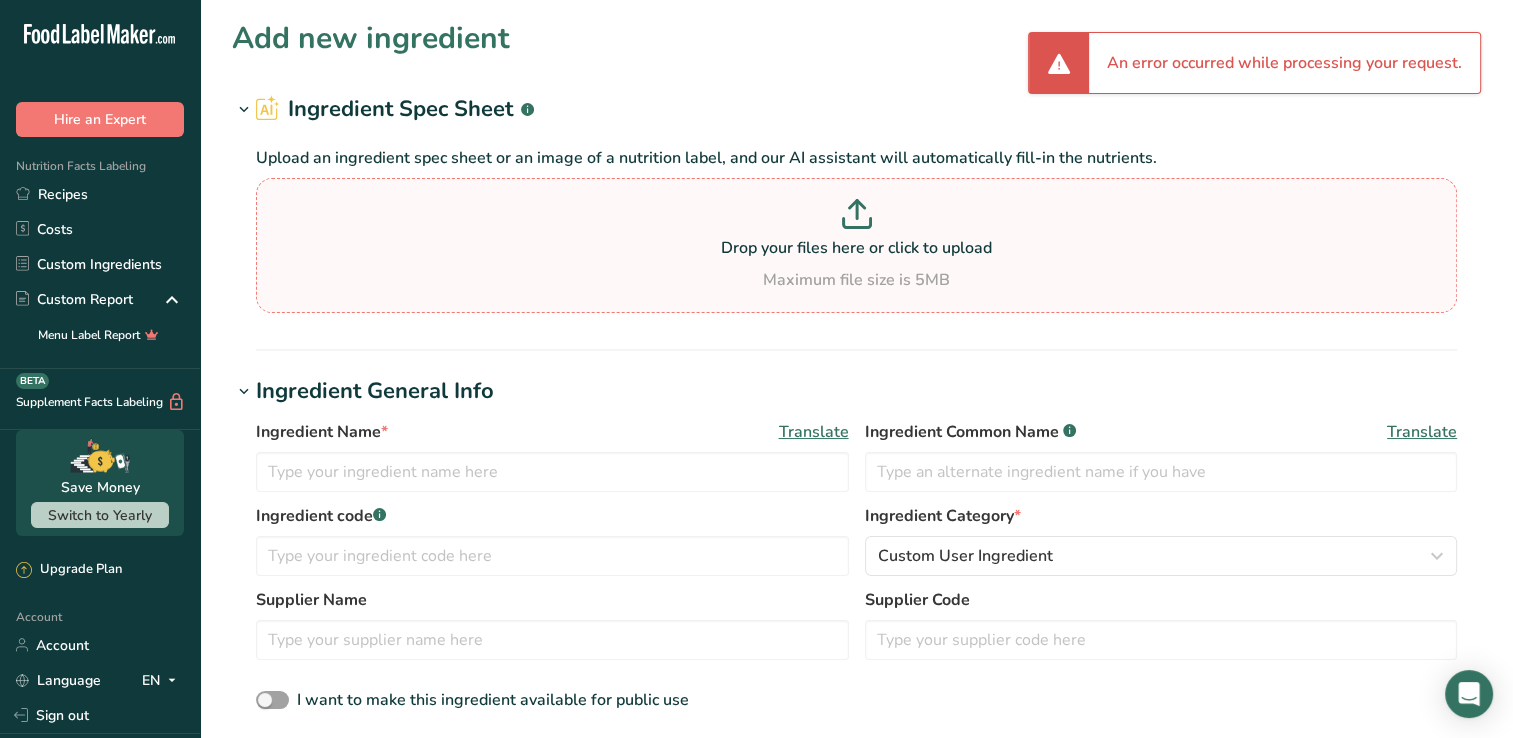 scroll, scrollTop: 100, scrollLeft: 0, axis: vertical 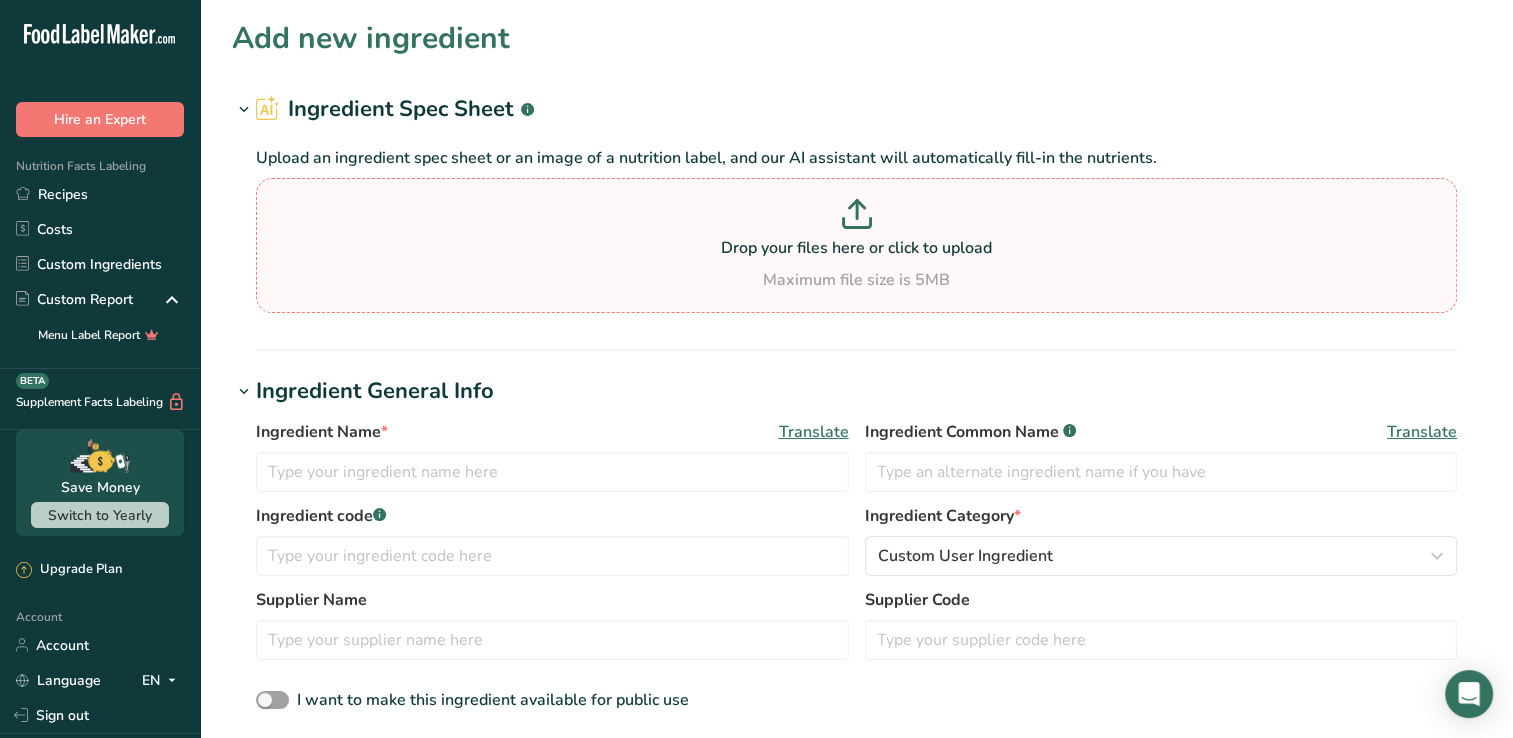 click on "Drop your files here or click to upload" at bounding box center [856, 248] 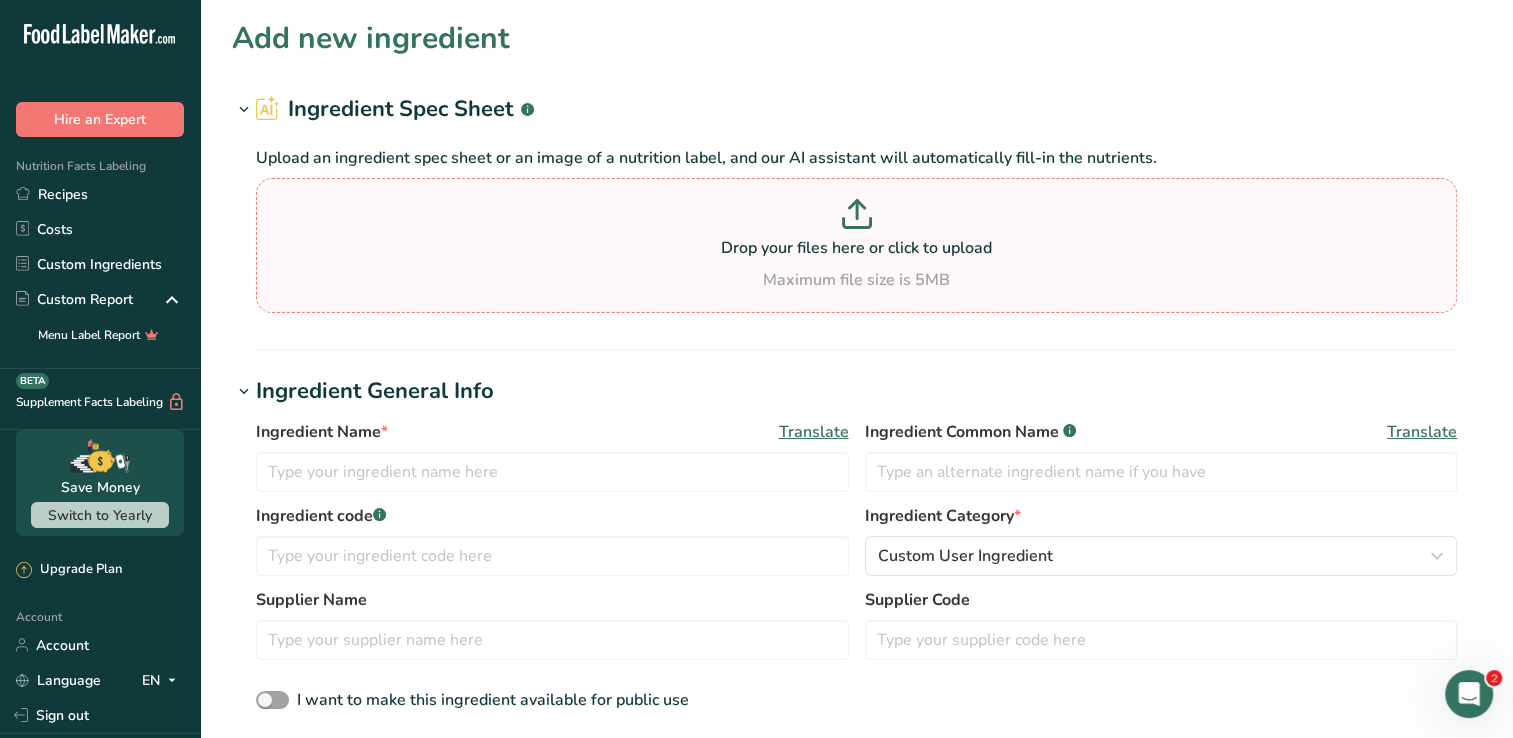 scroll, scrollTop: 0, scrollLeft: 0, axis: both 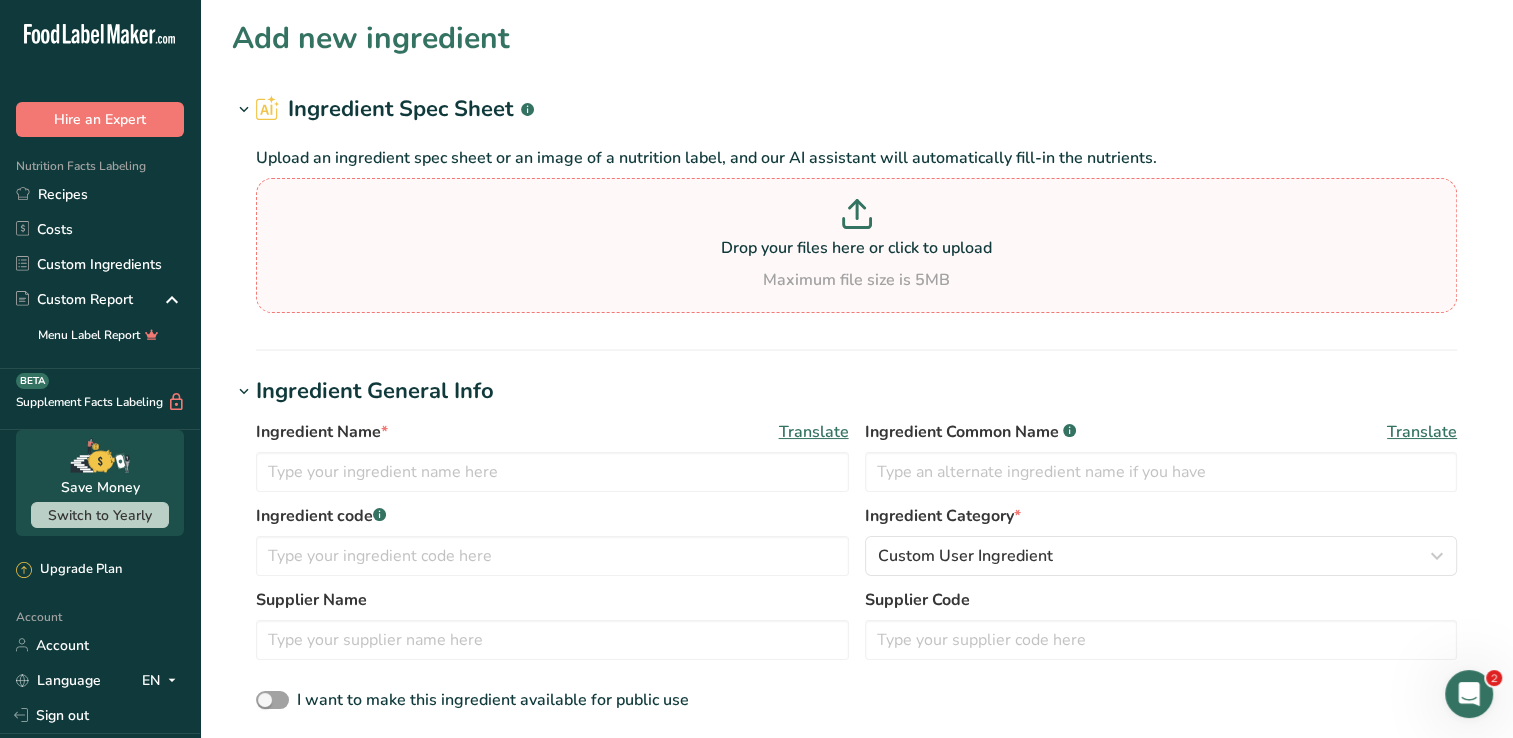 type on "C:\fakepath\[FILENAME]" 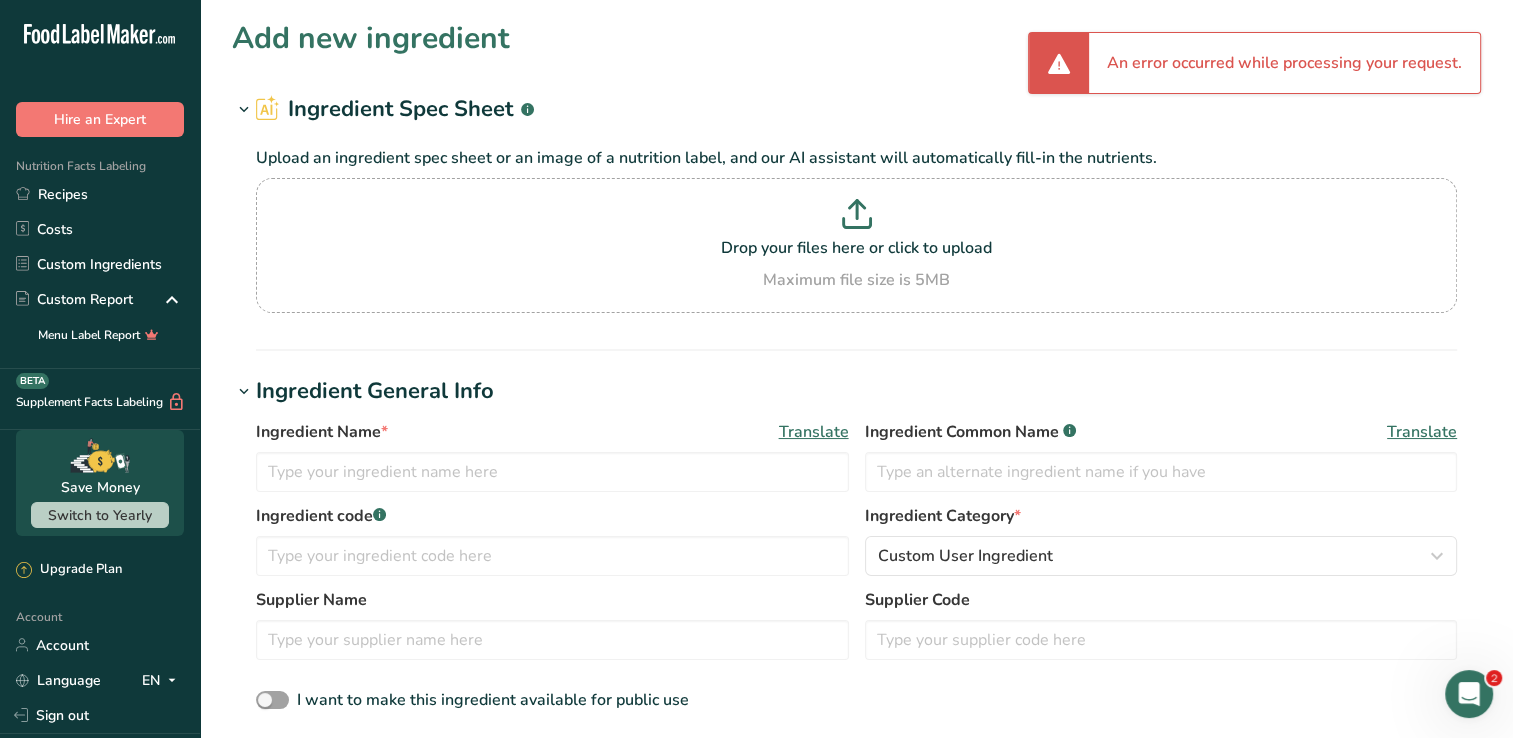click on "An error occurred while processing your request." at bounding box center (1284, 63) 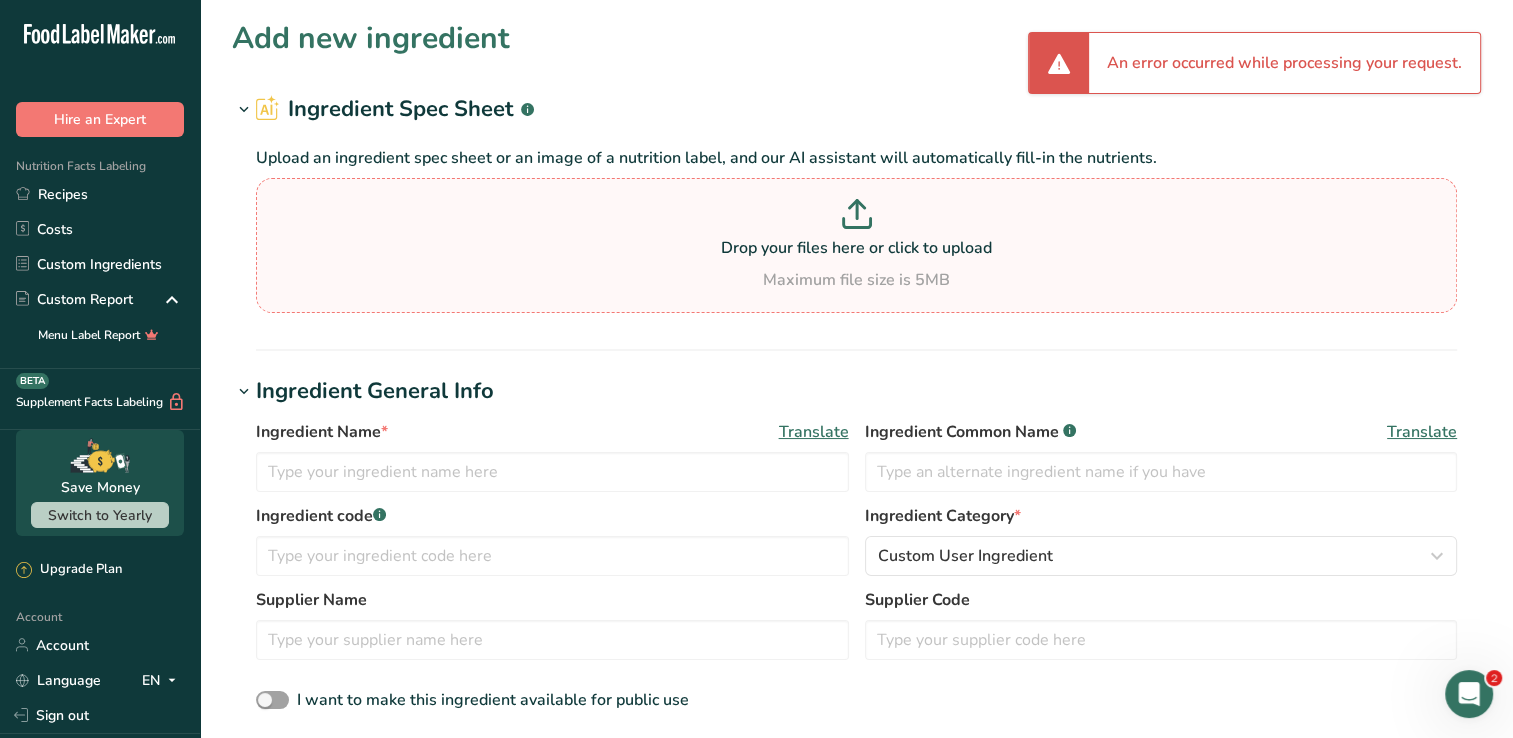 click on "Maximum file size is 5MB" at bounding box center (856, 280) 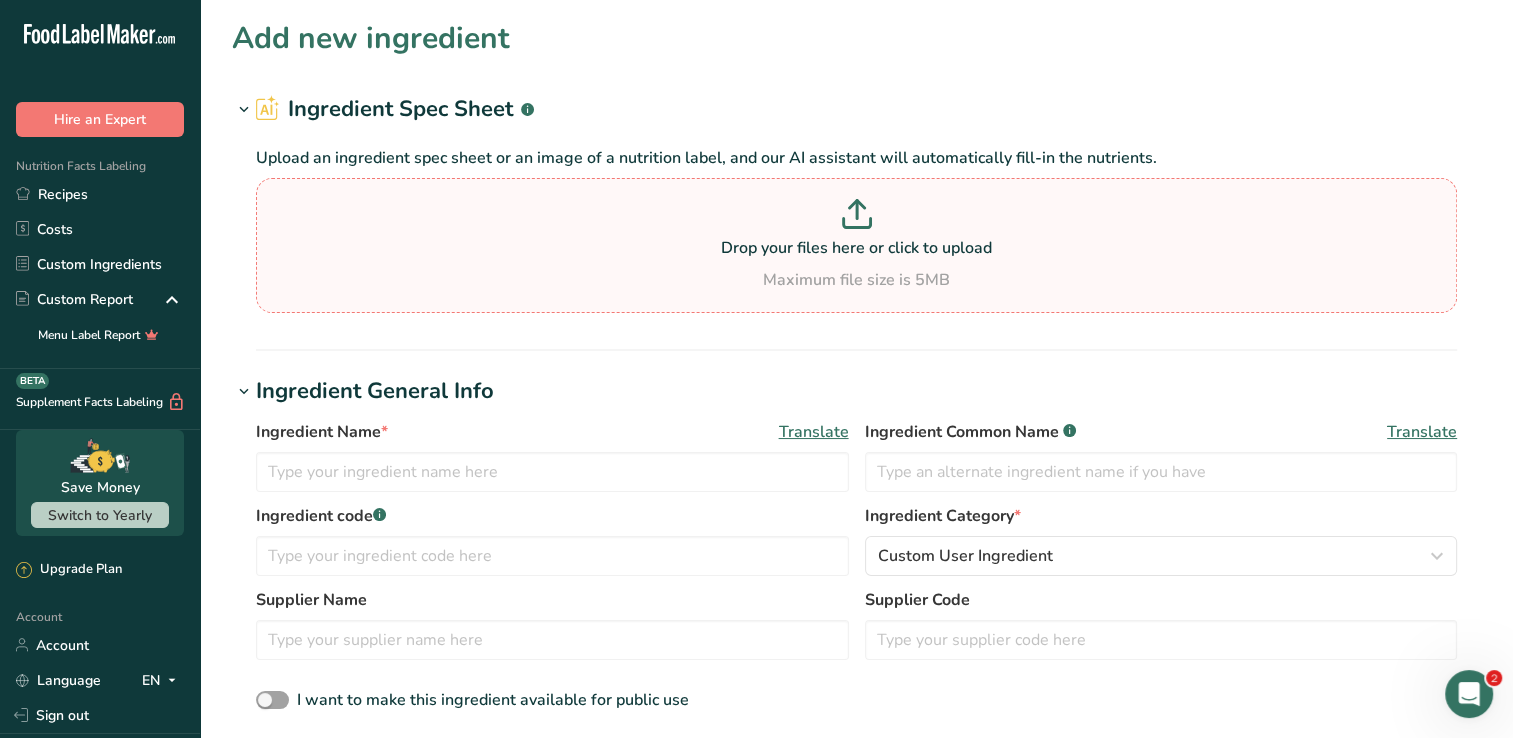 click on "Maximum file size is 5MB" at bounding box center (856, 280) 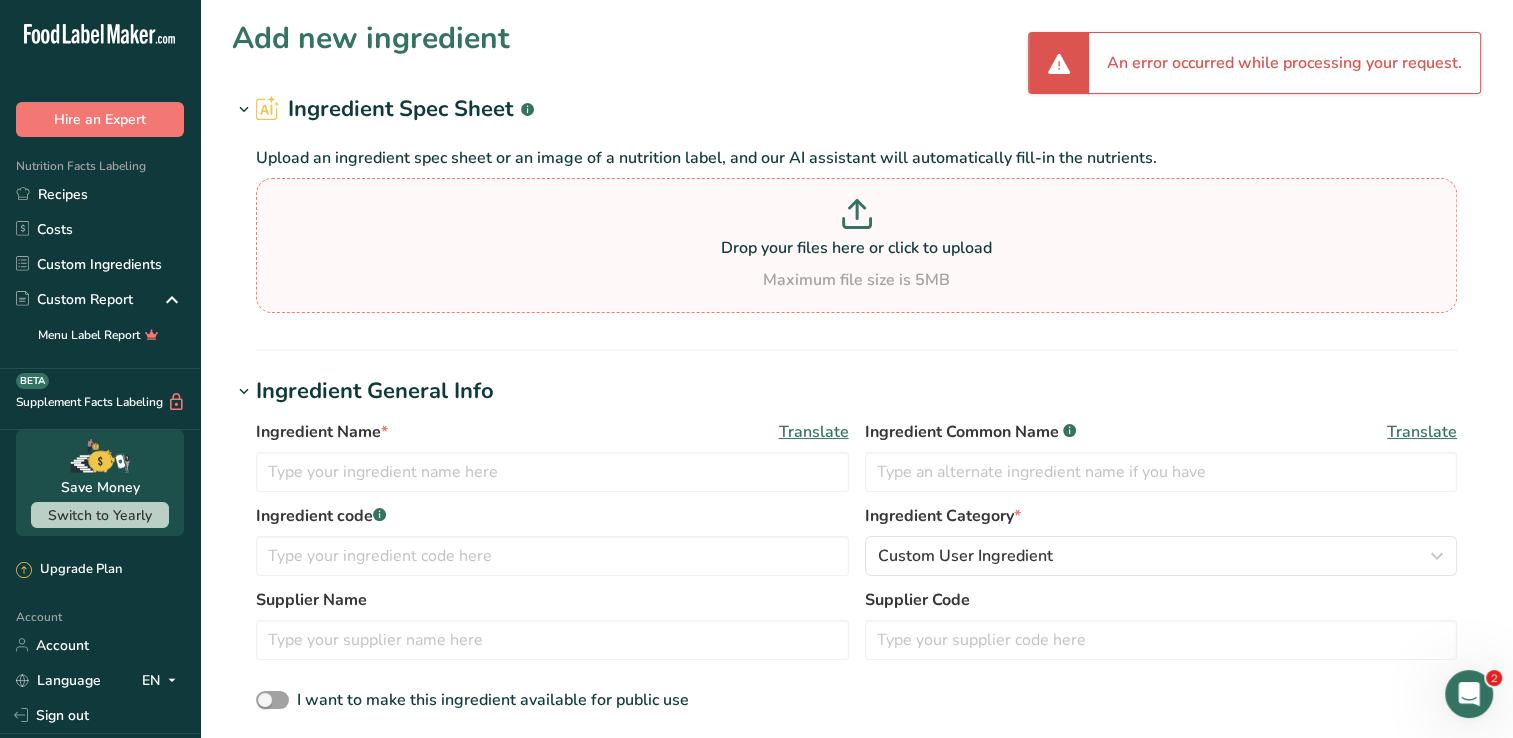 click on "Drop your files here or click to upload" at bounding box center [856, 248] 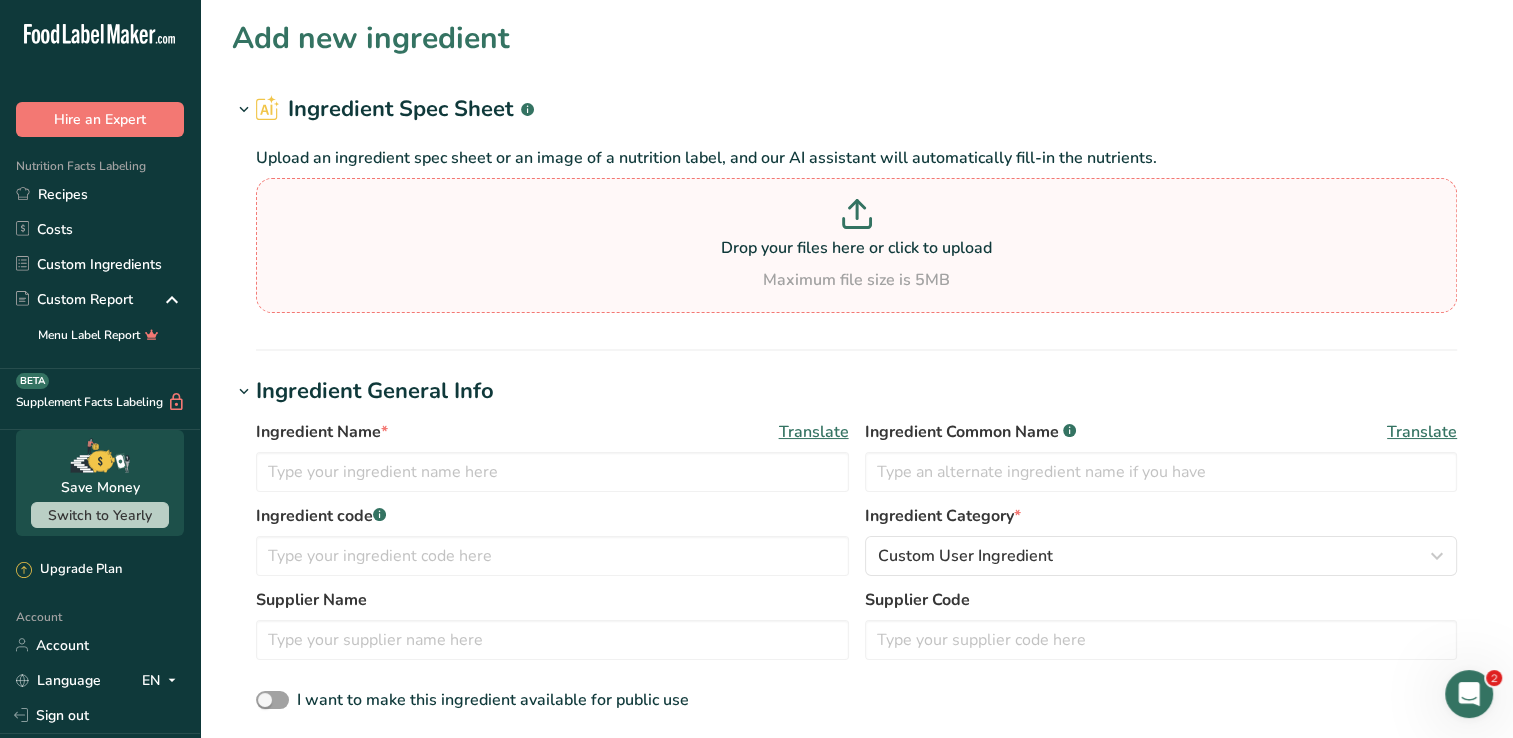 click on "Drop your files here or click to upload" at bounding box center (856, 248) 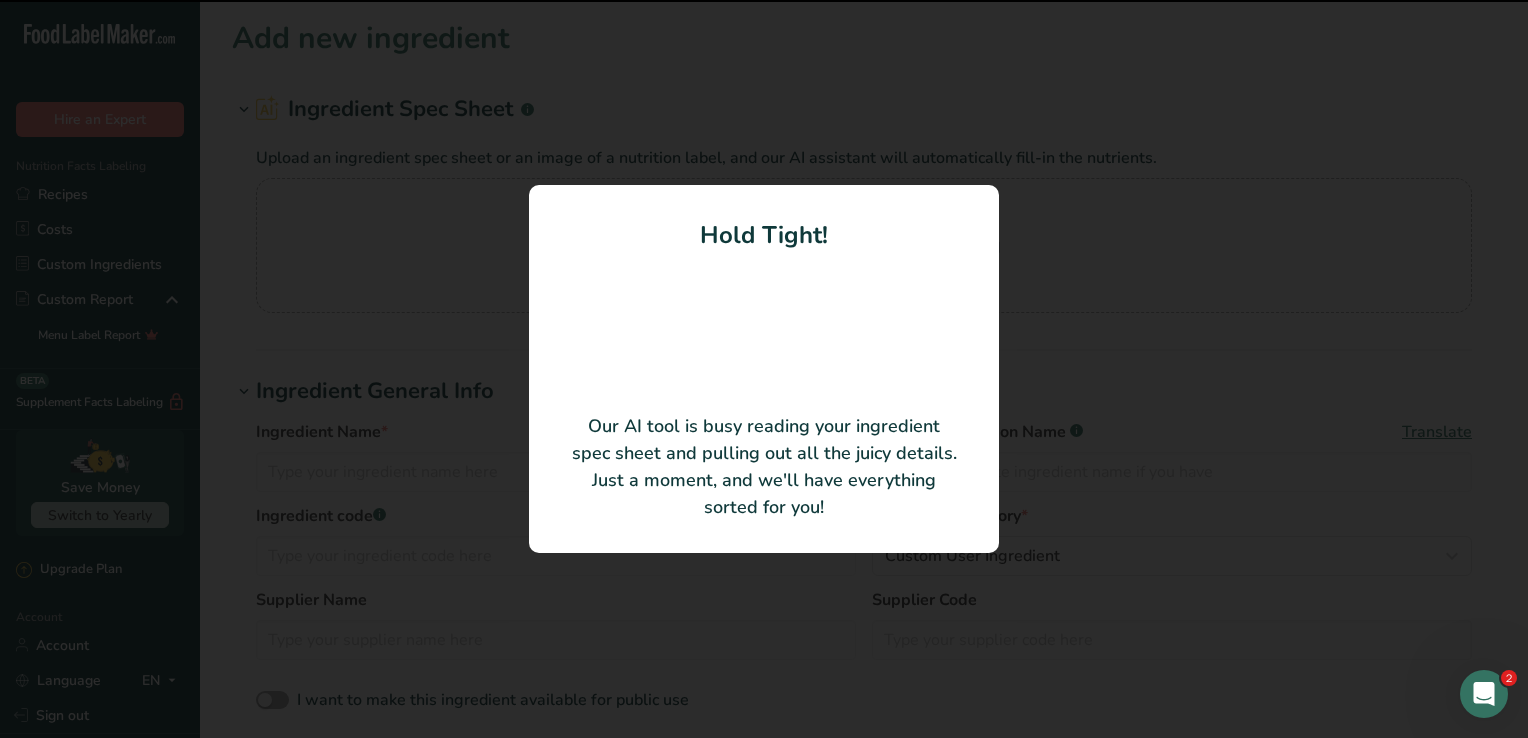 type 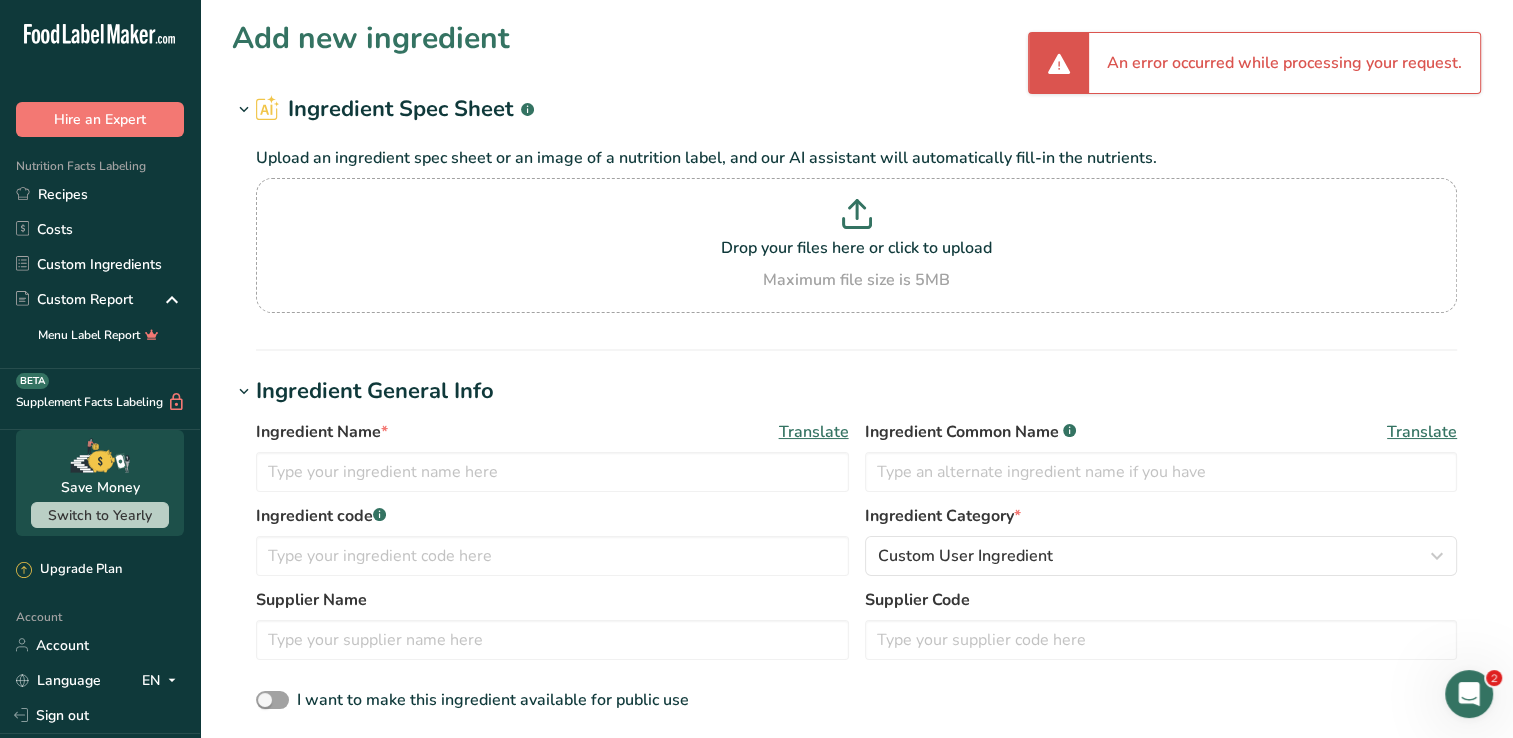 click on "An error occurred while processing your request." at bounding box center (1284, 63) 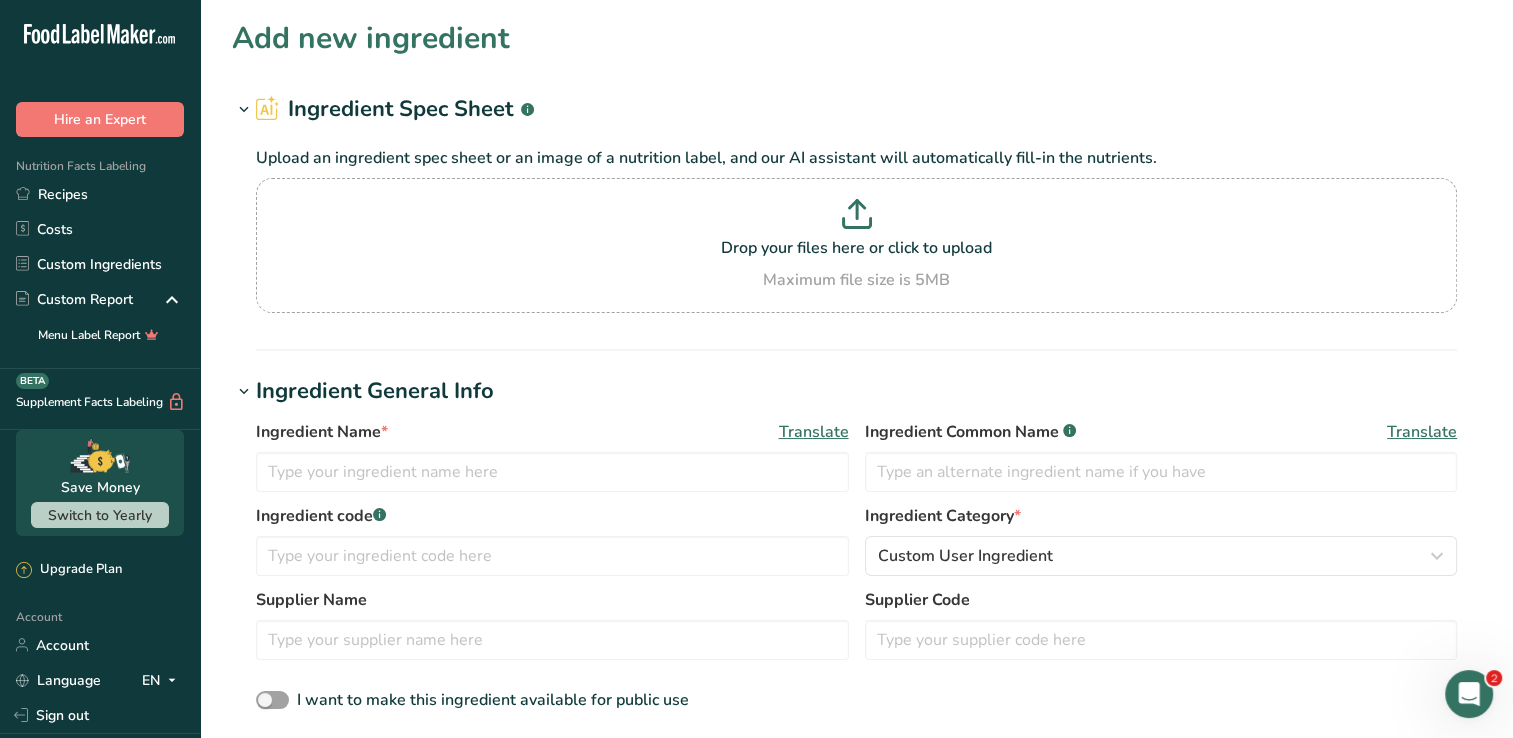 click on ".a-20{fill:#fff;}" 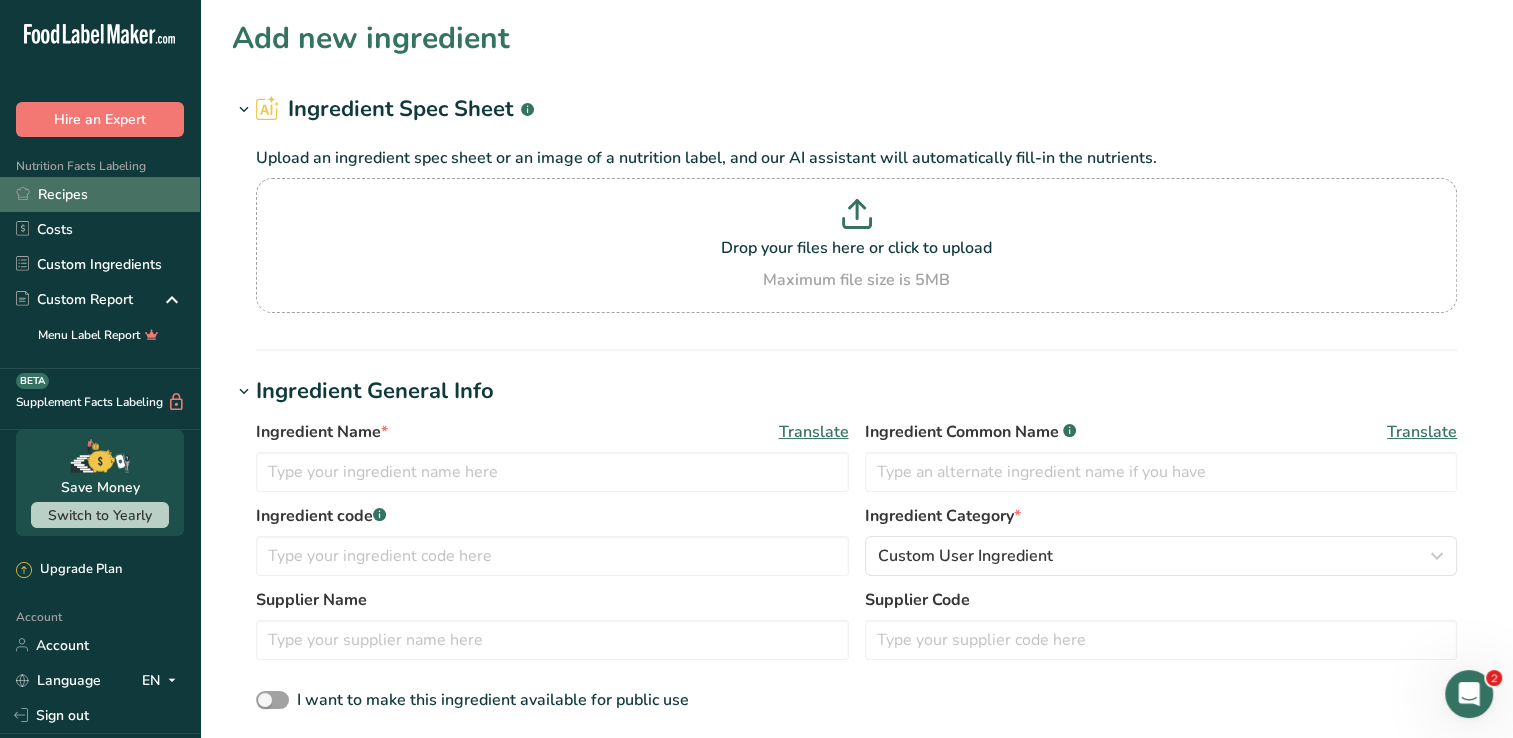click on "Recipes" at bounding box center [100, 194] 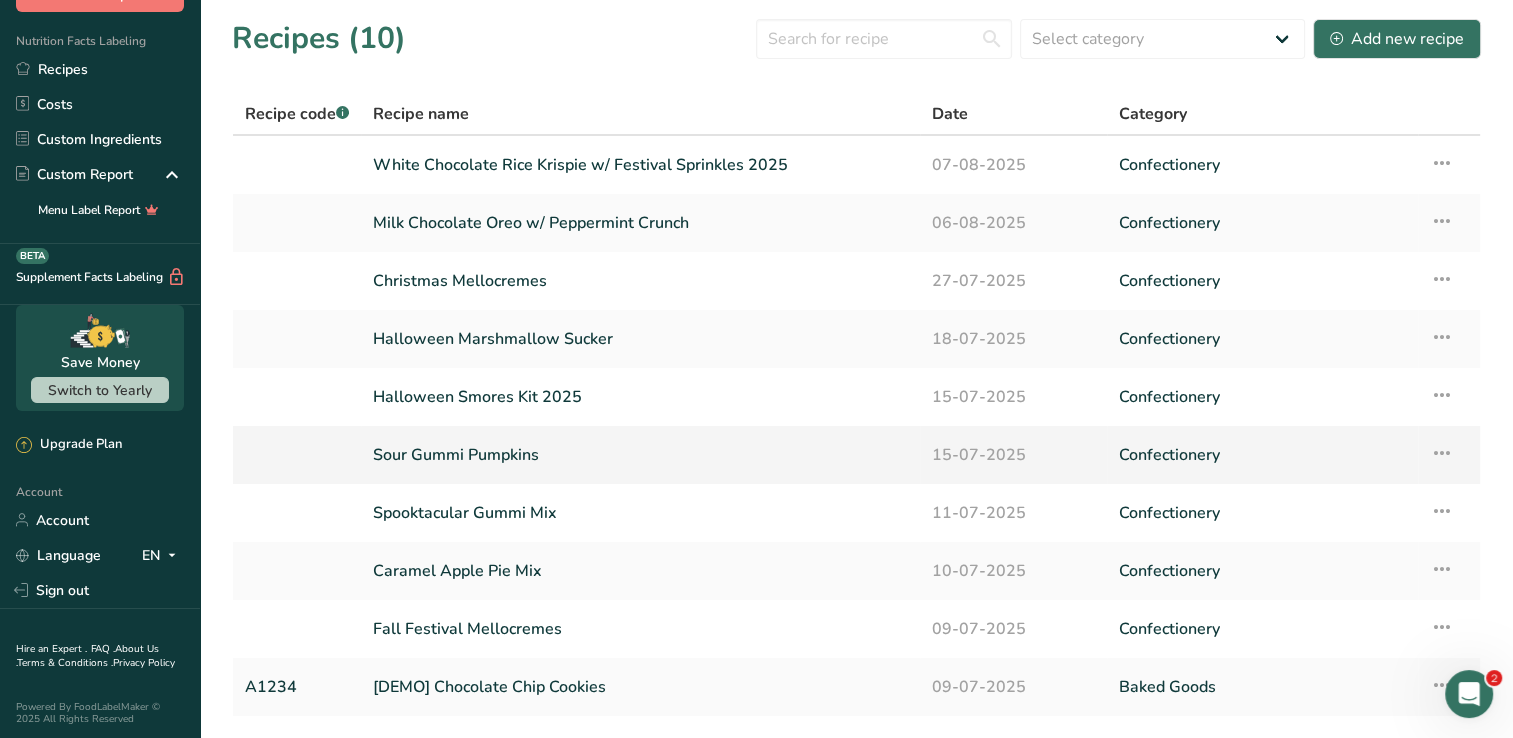 scroll, scrollTop: 139, scrollLeft: 0, axis: vertical 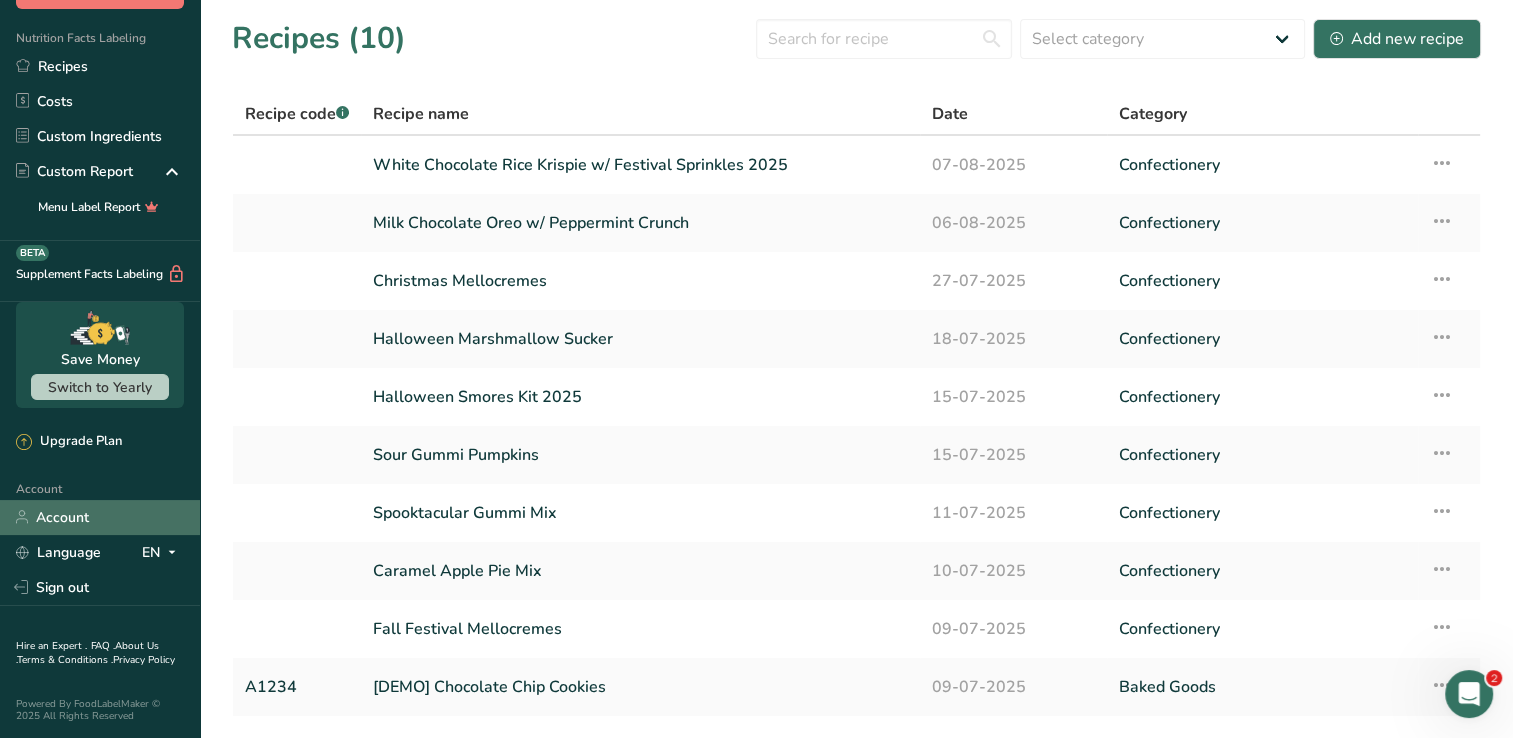 click on "Account" at bounding box center (100, 517) 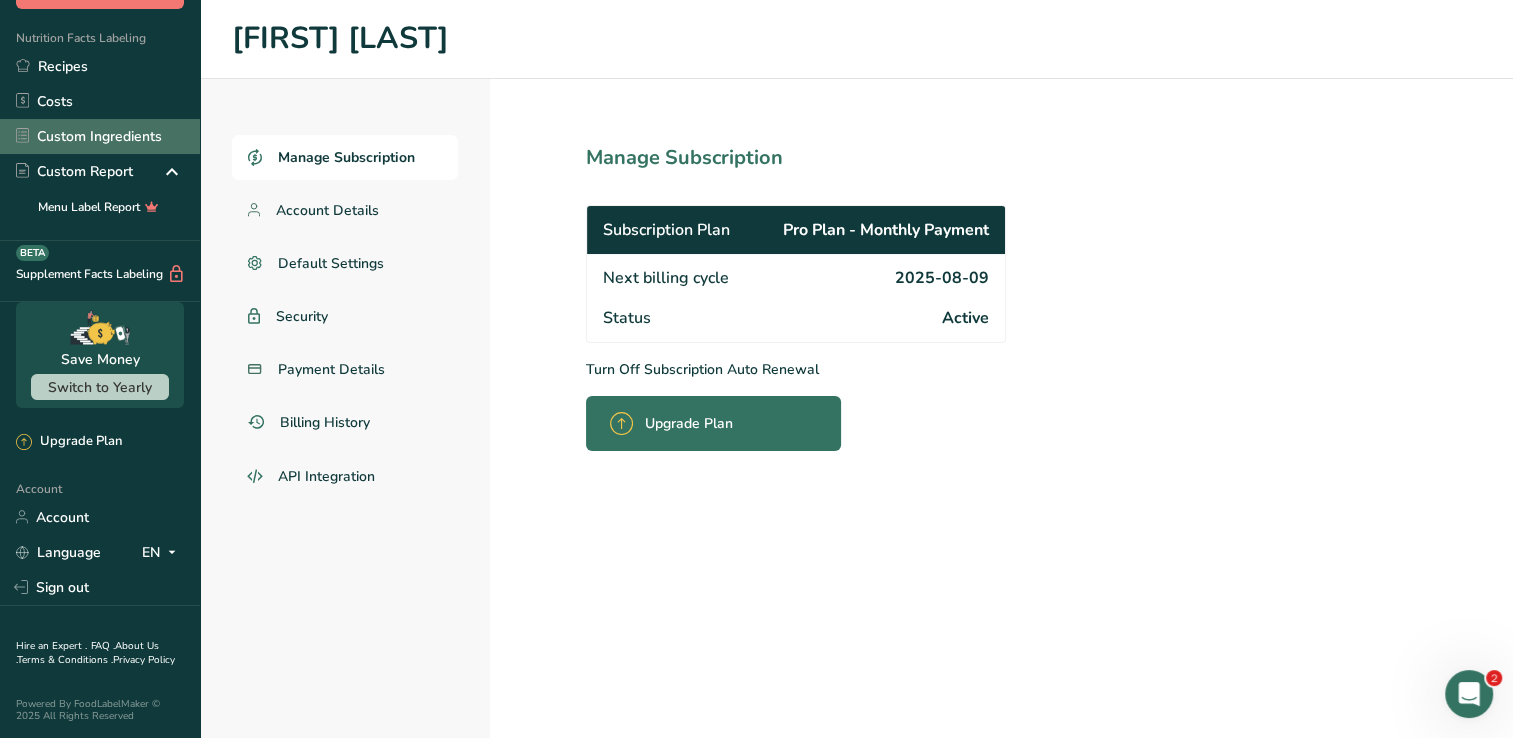 click on "Custom Ingredients" at bounding box center (100, 136) 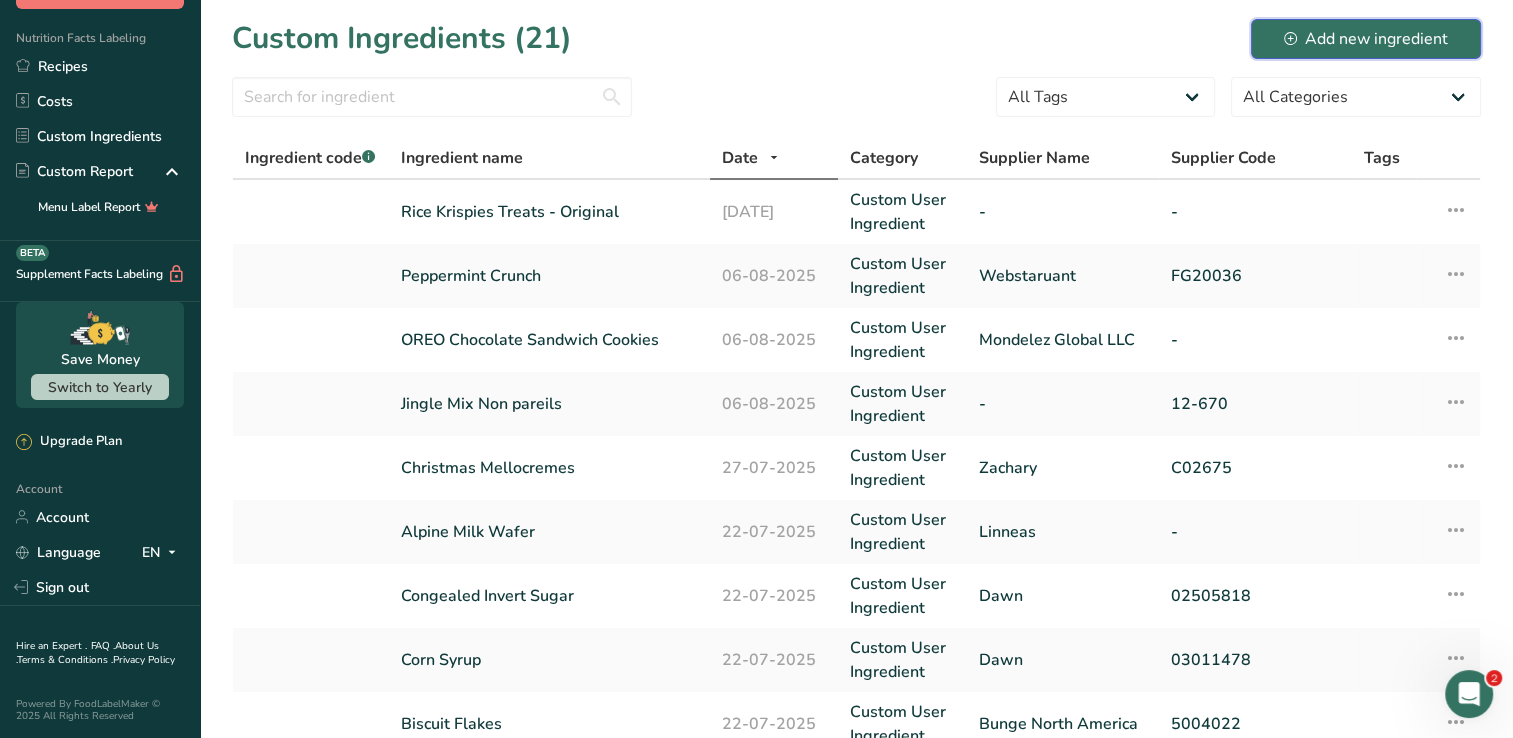 click on "Add new ingredient" at bounding box center [1366, 39] 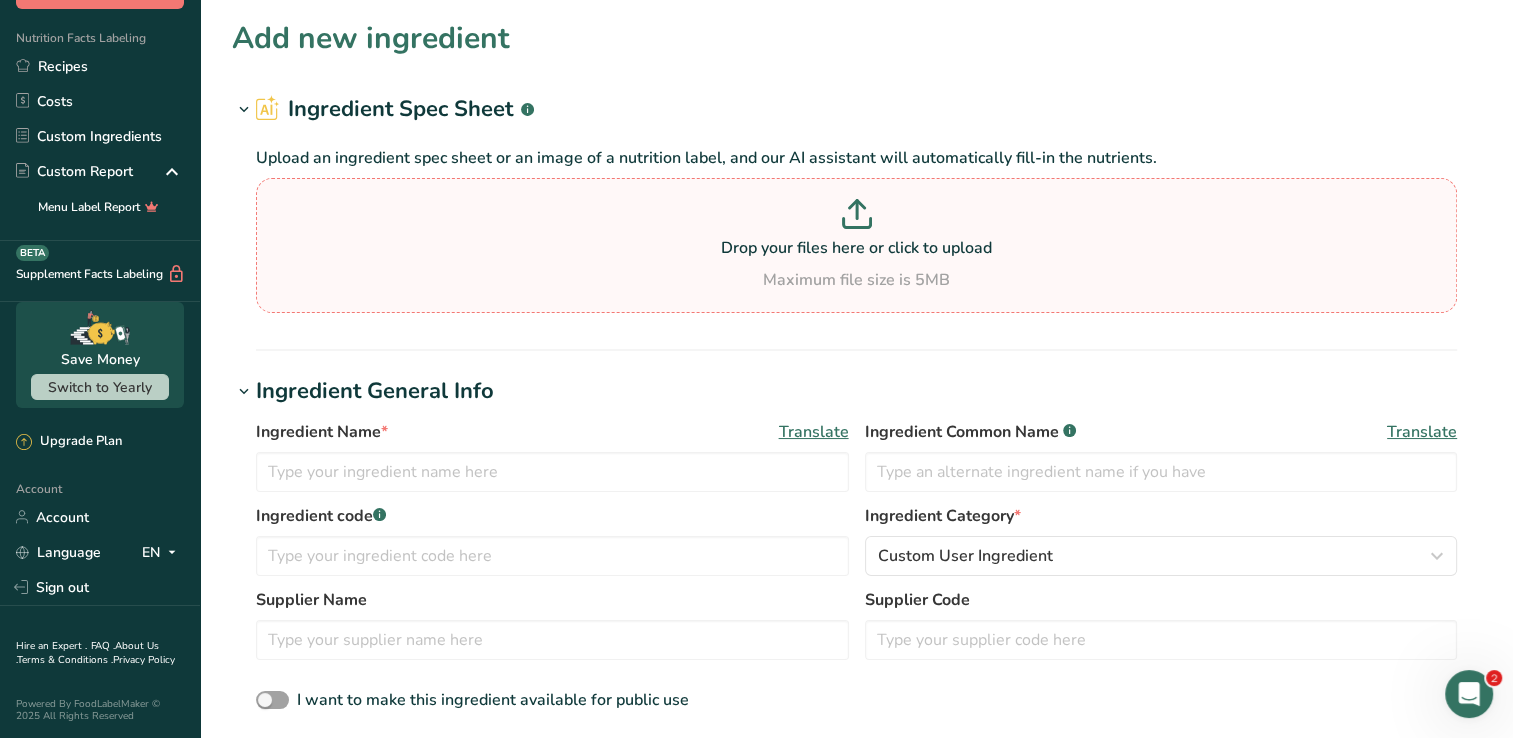 click at bounding box center (856, 217) 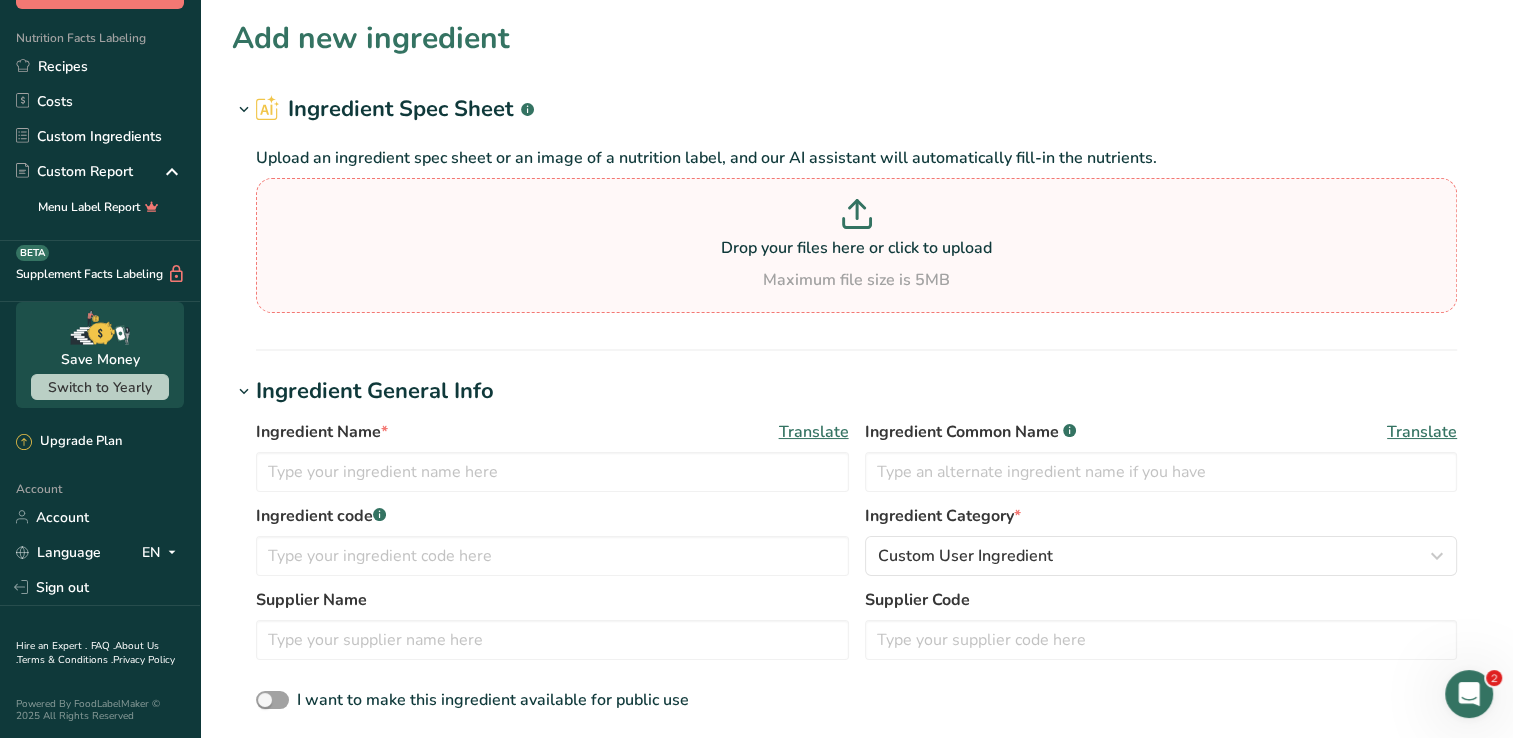 click on "Drop your files here or click to upload" at bounding box center [856, 248] 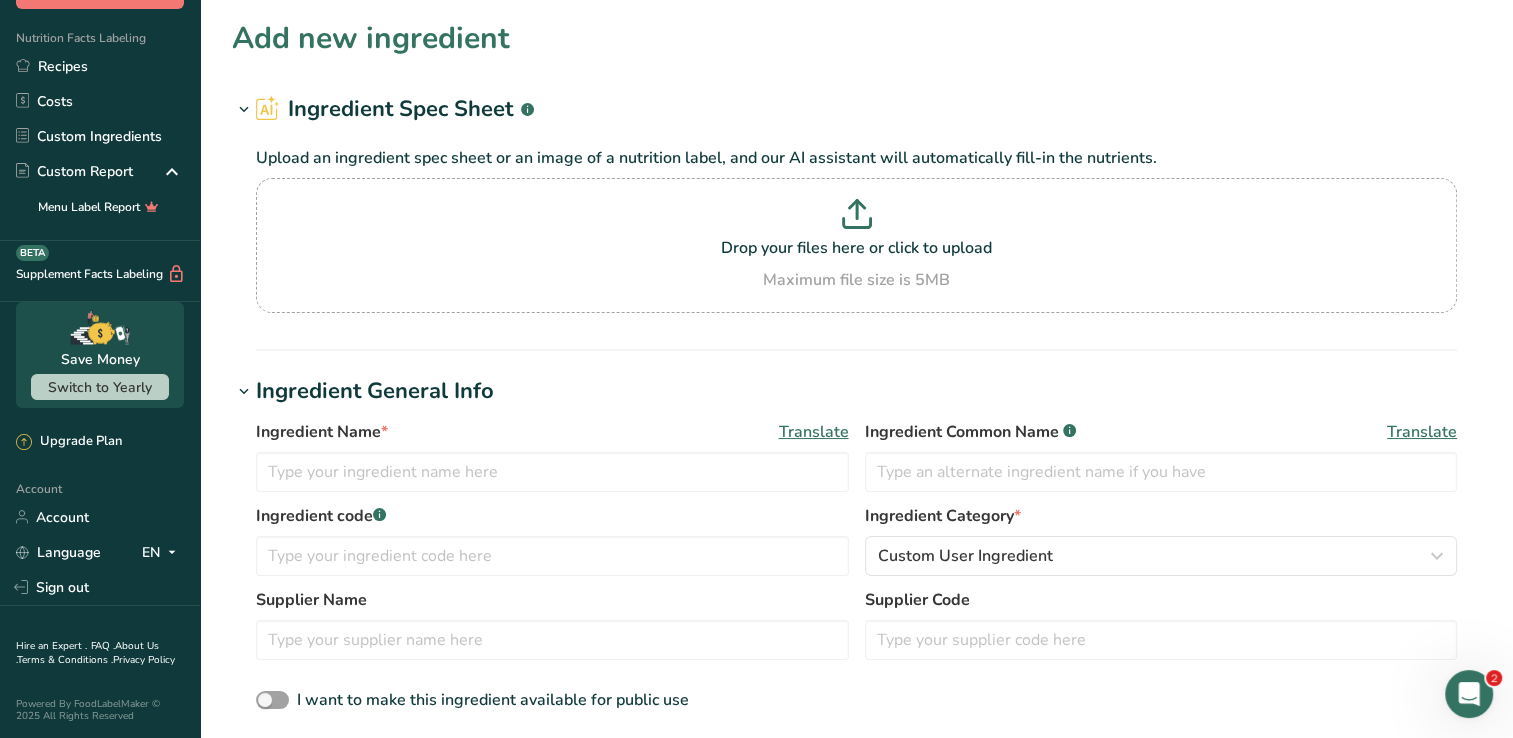 scroll, scrollTop: 0, scrollLeft: 0, axis: both 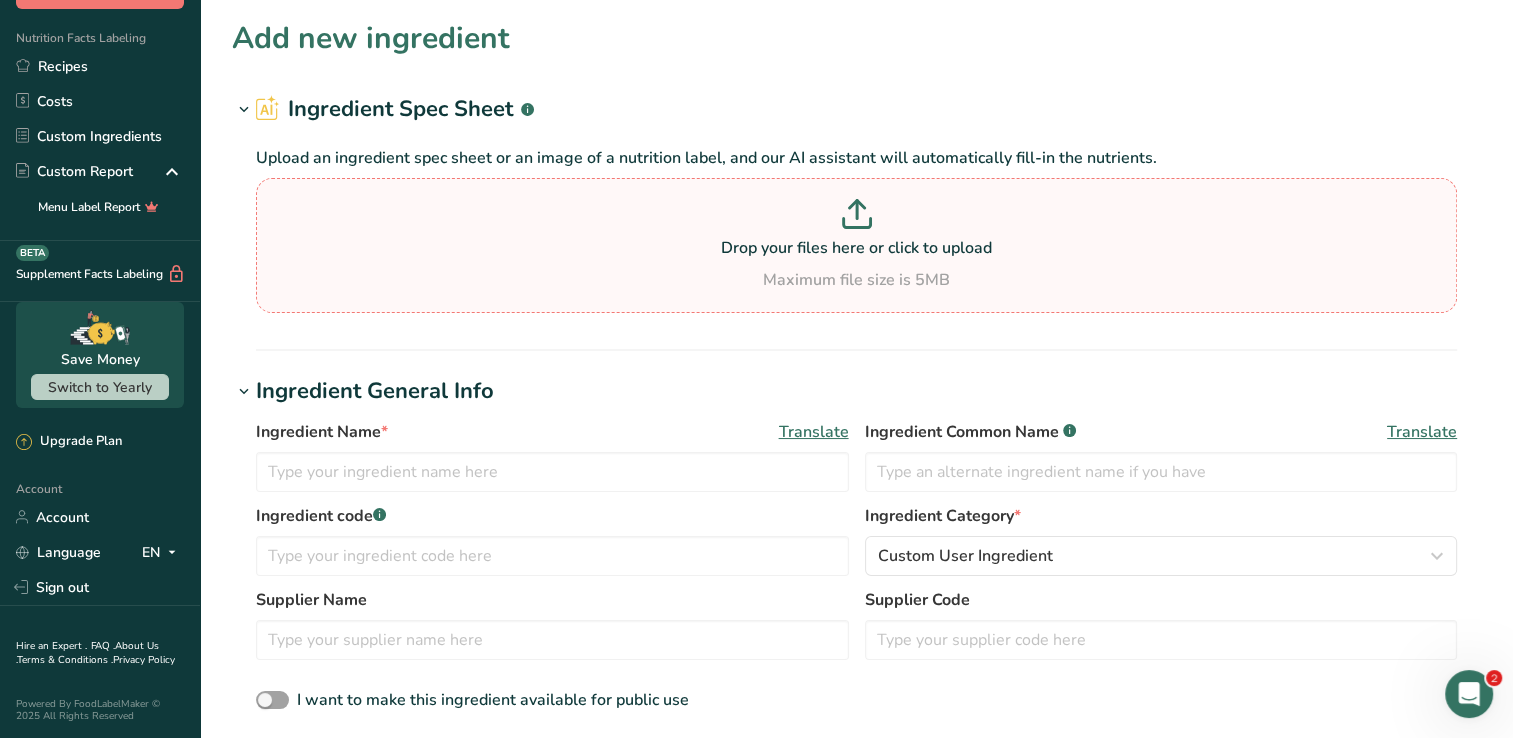click on "Drop your files here or click to upload" at bounding box center (856, 248) 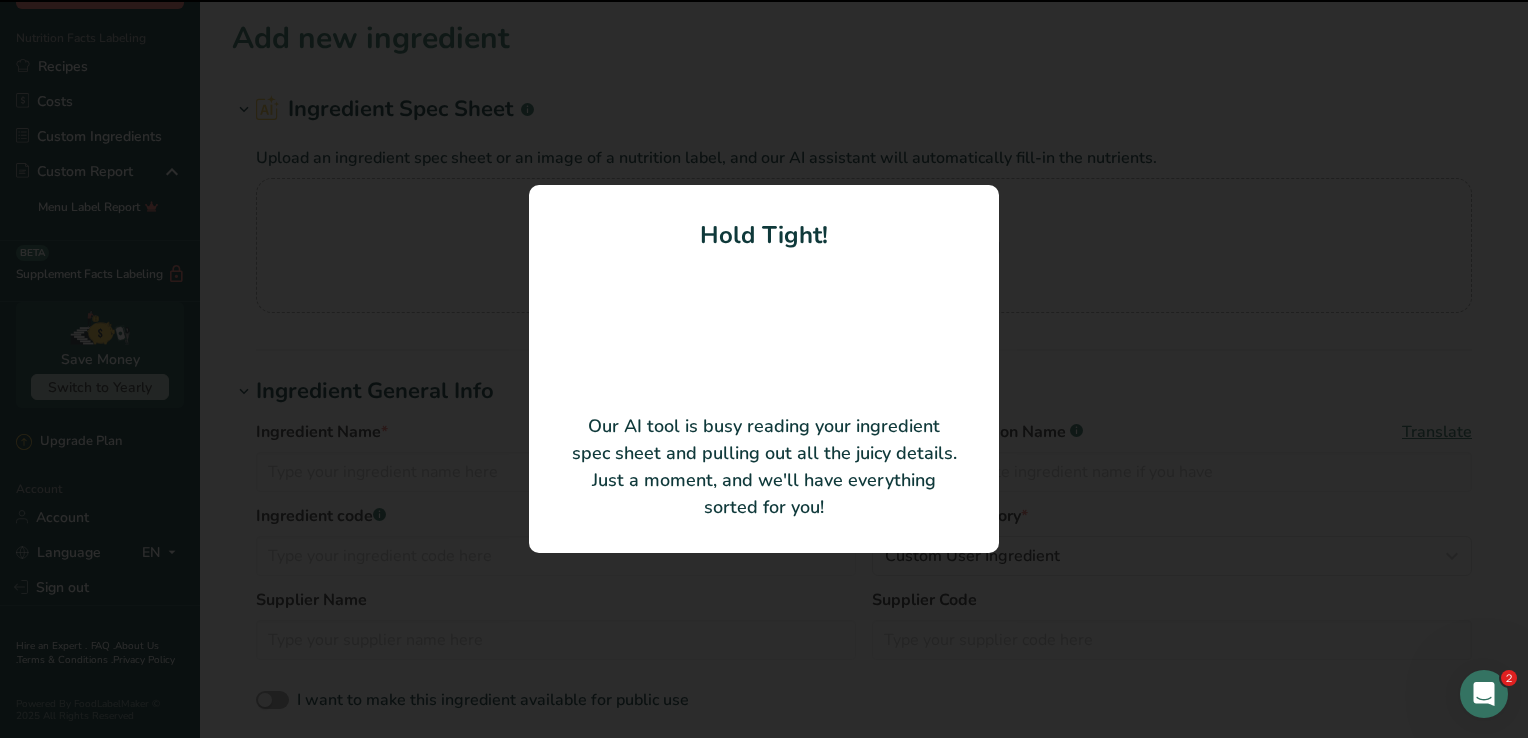 type 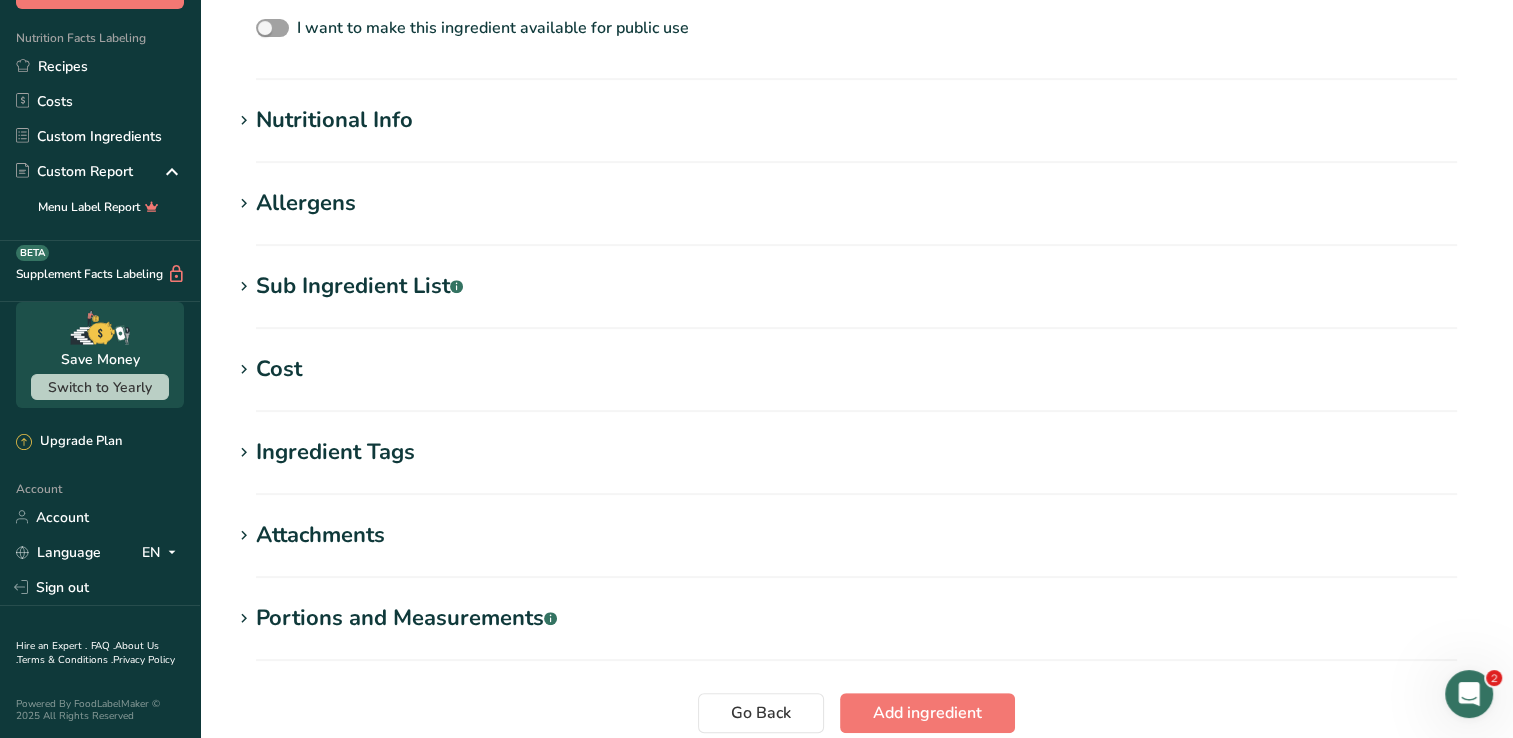 scroll, scrollTop: 800, scrollLeft: 0, axis: vertical 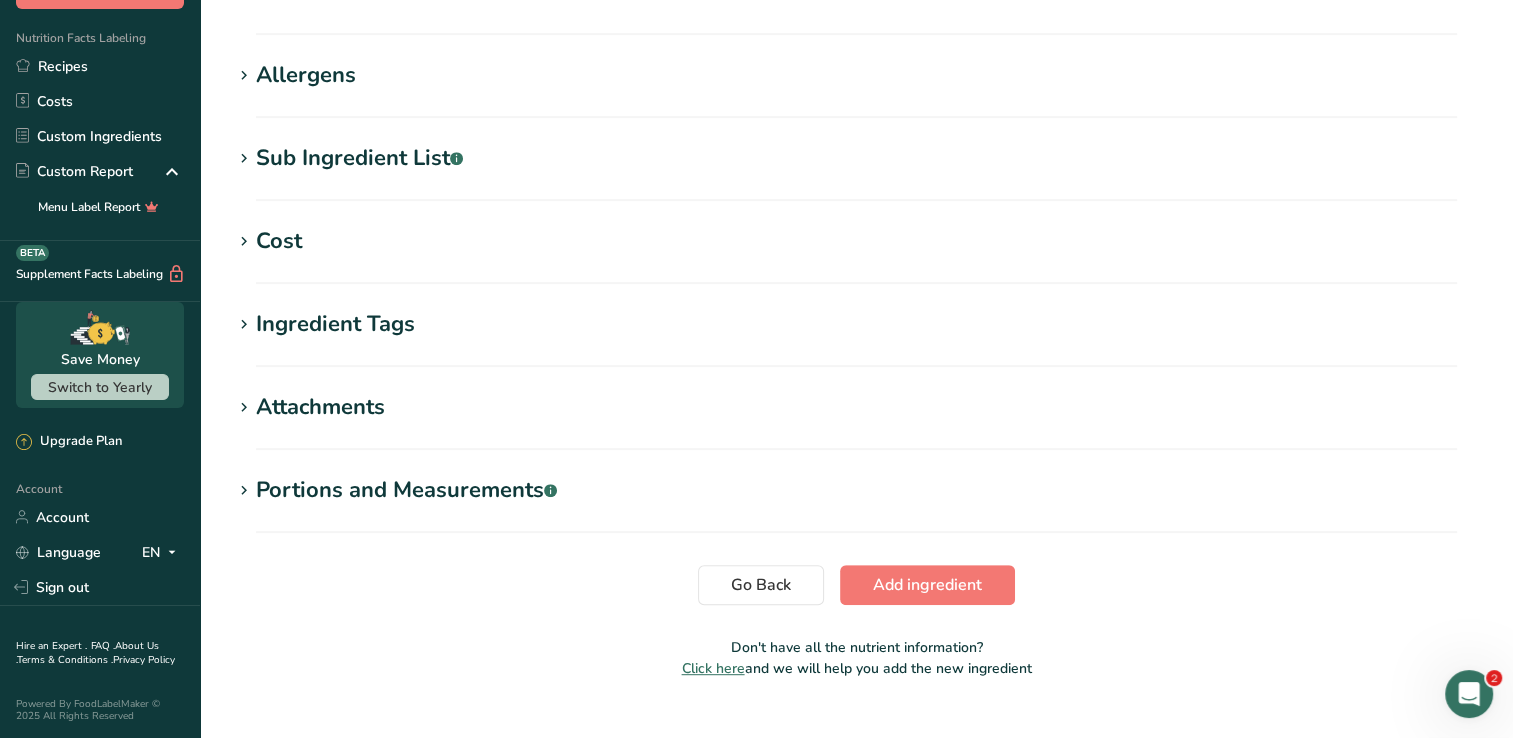 click on "Click here" at bounding box center (713, 668) 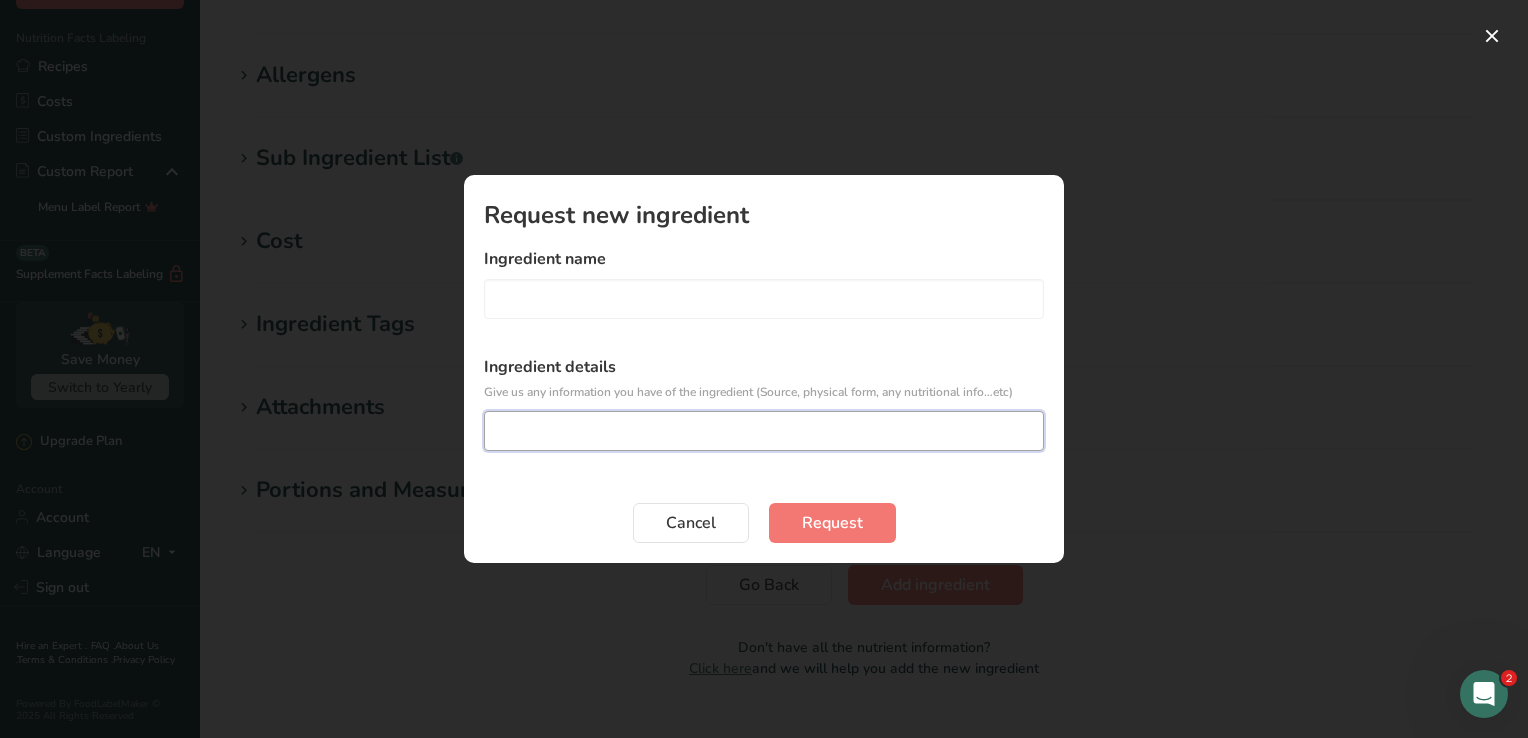 click at bounding box center [764, 431] 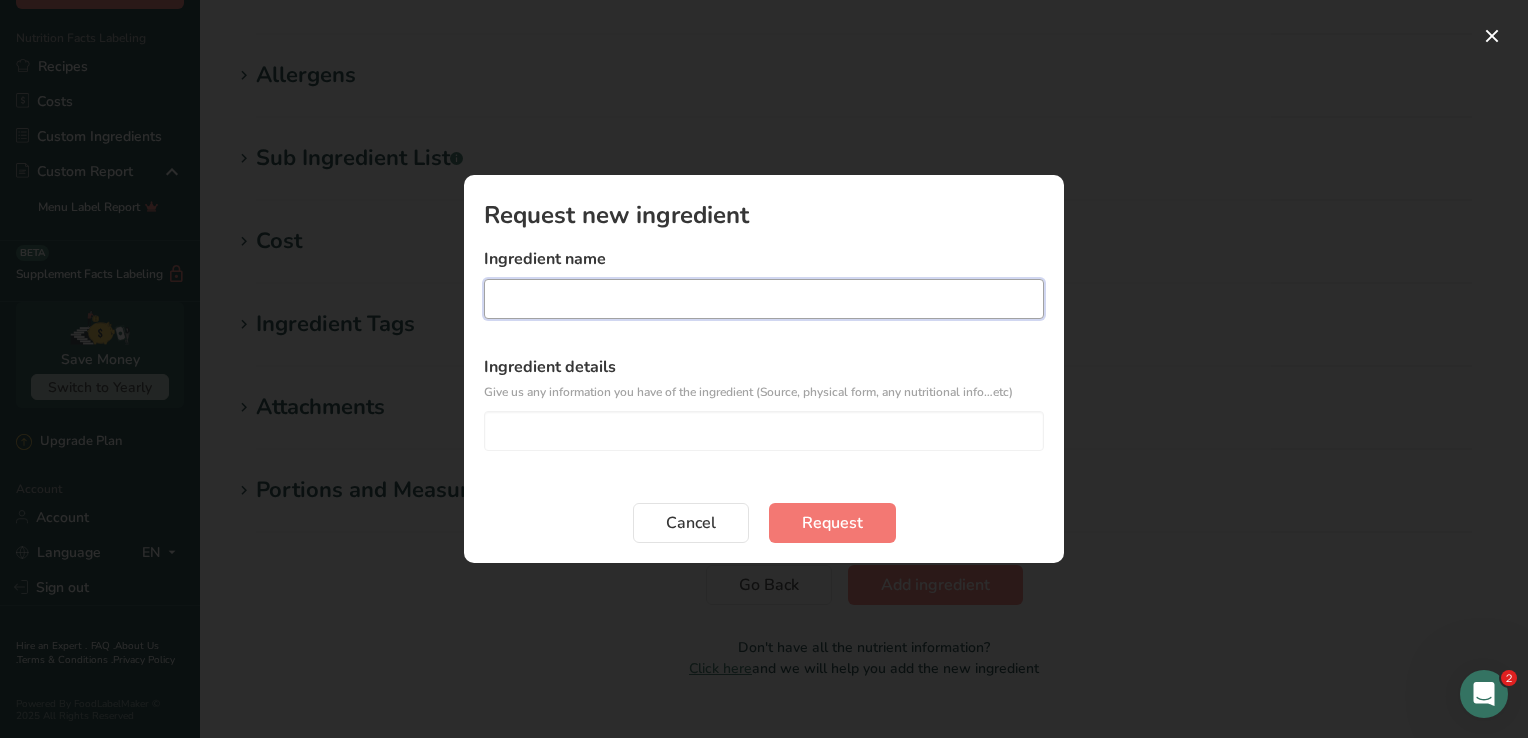click at bounding box center [764, 299] 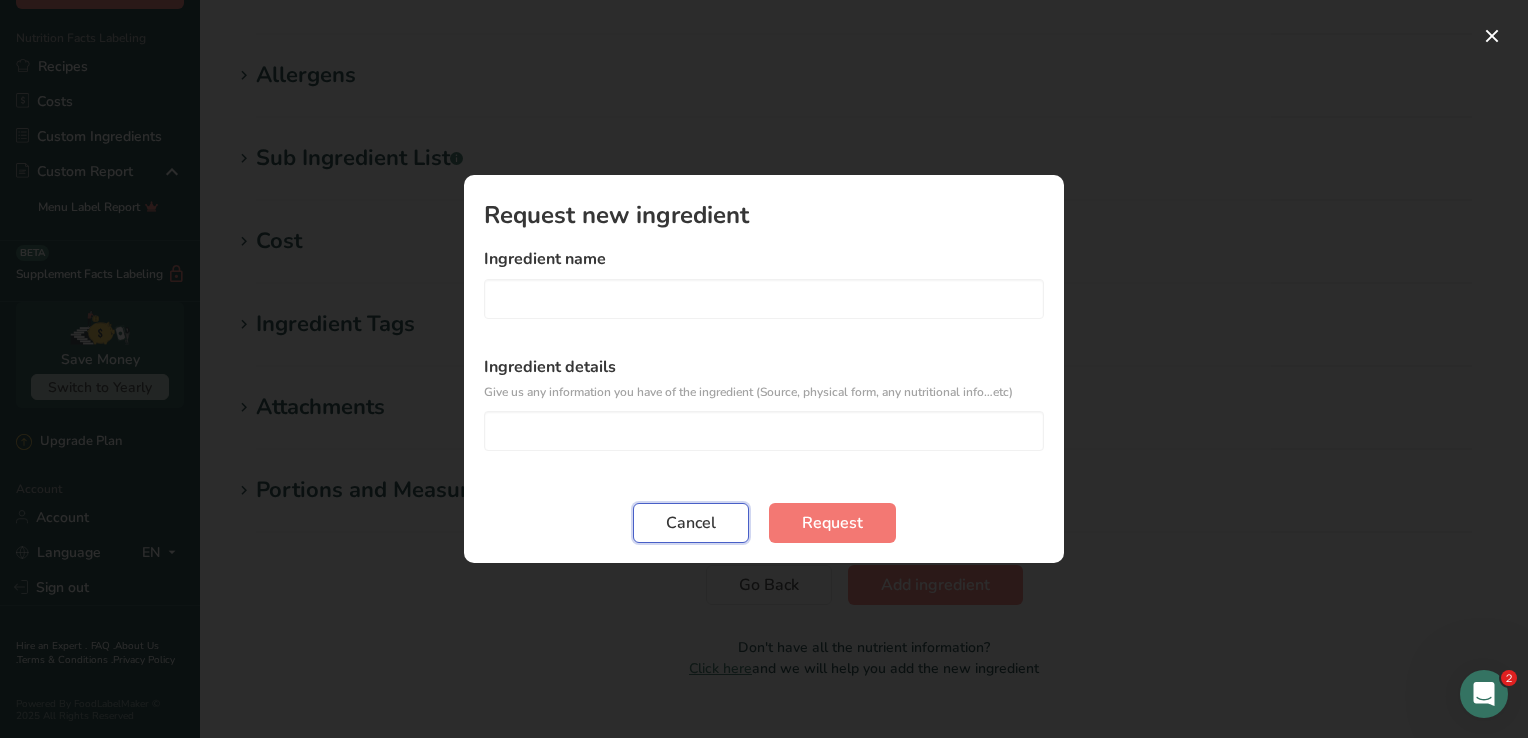 click on "Cancel" at bounding box center (691, 523) 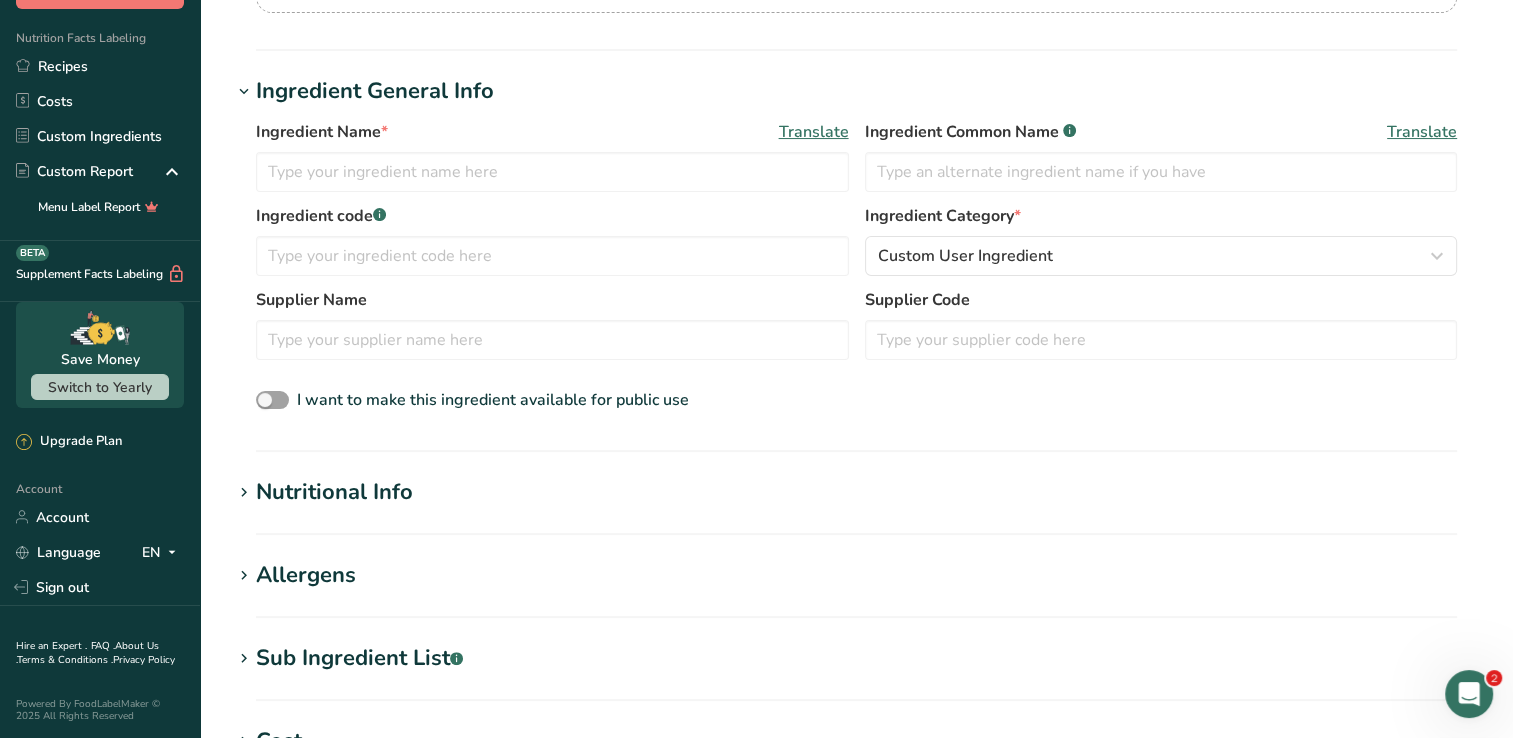 scroll, scrollTop: 0, scrollLeft: 0, axis: both 